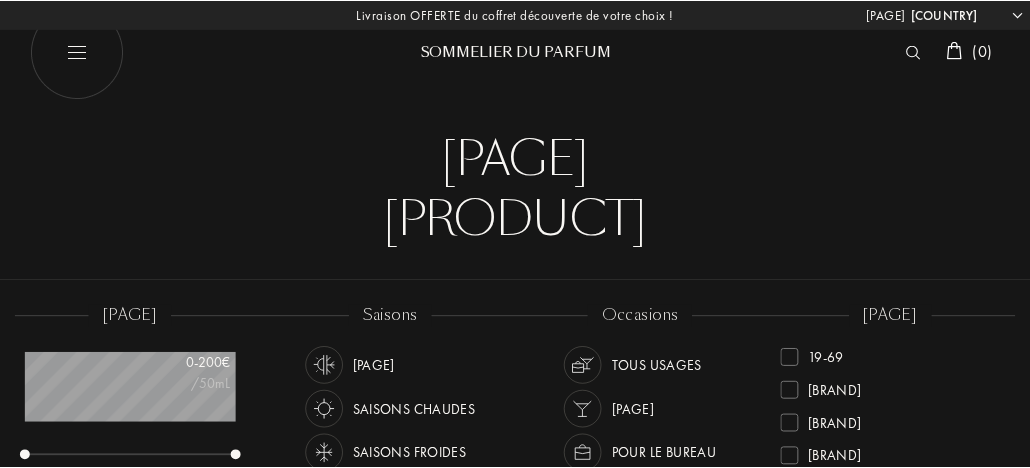 scroll, scrollTop: 0, scrollLeft: 0, axis: both 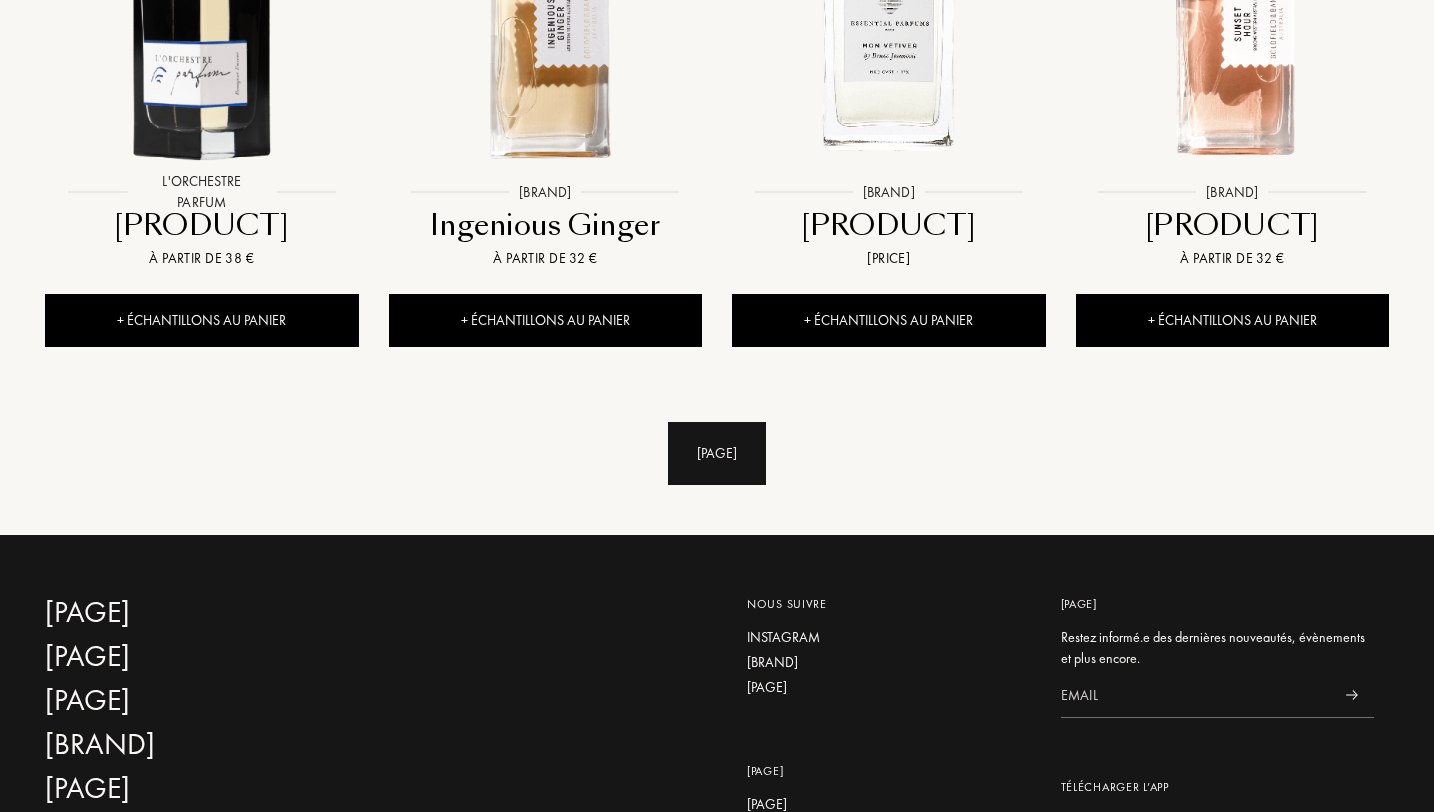 click on "Voir plus" at bounding box center (717, 453) 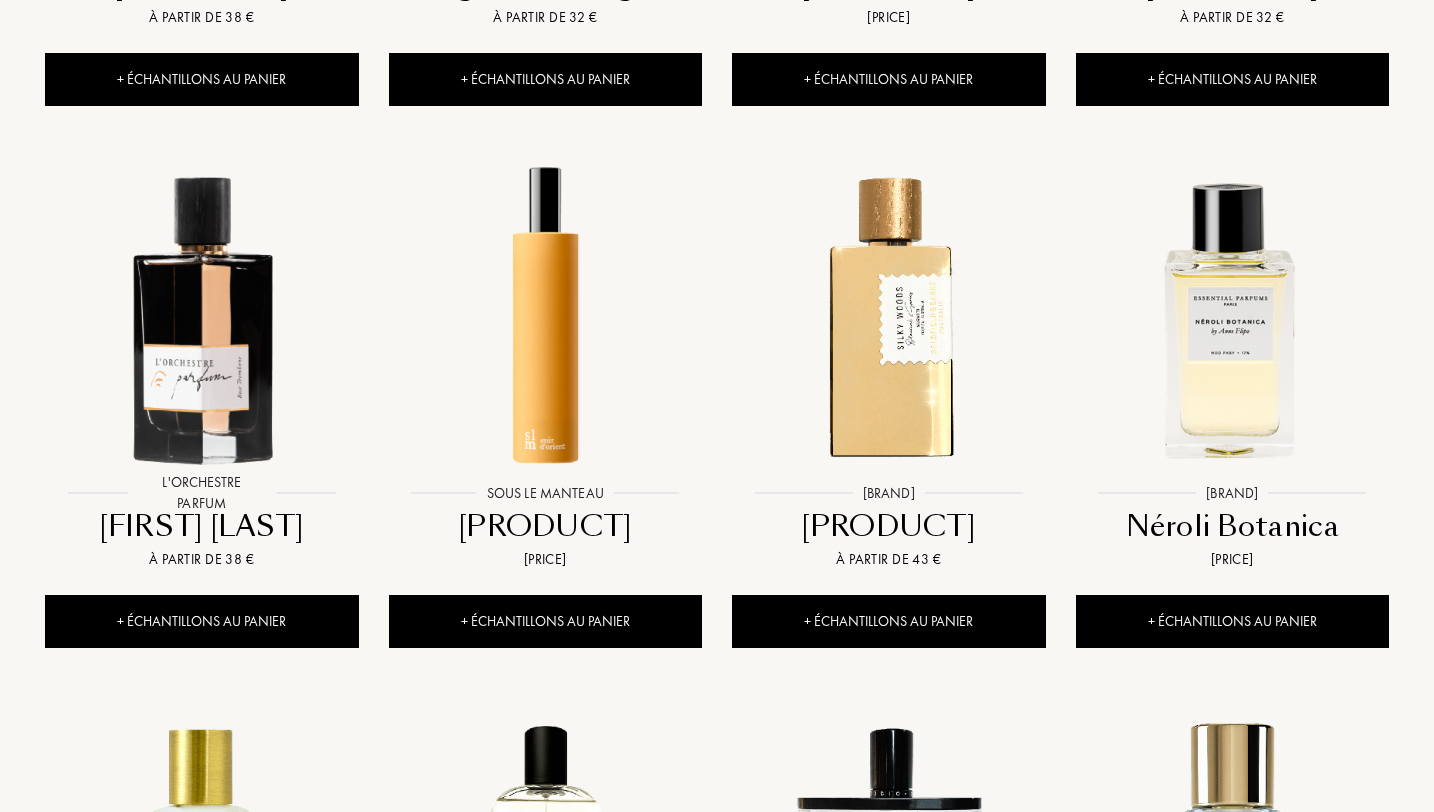 scroll, scrollTop: 2368, scrollLeft: 0, axis: vertical 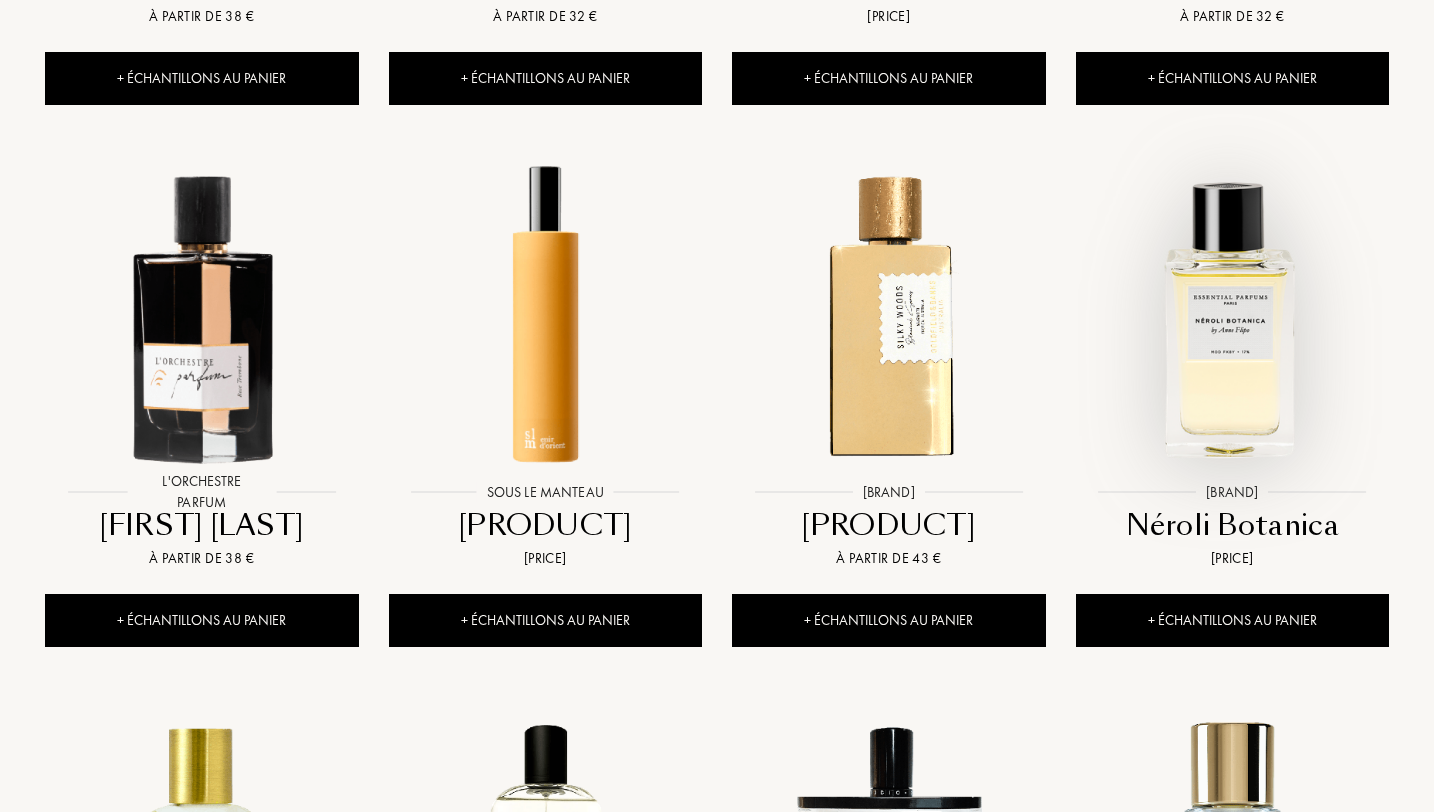 click at bounding box center [1232, 316] 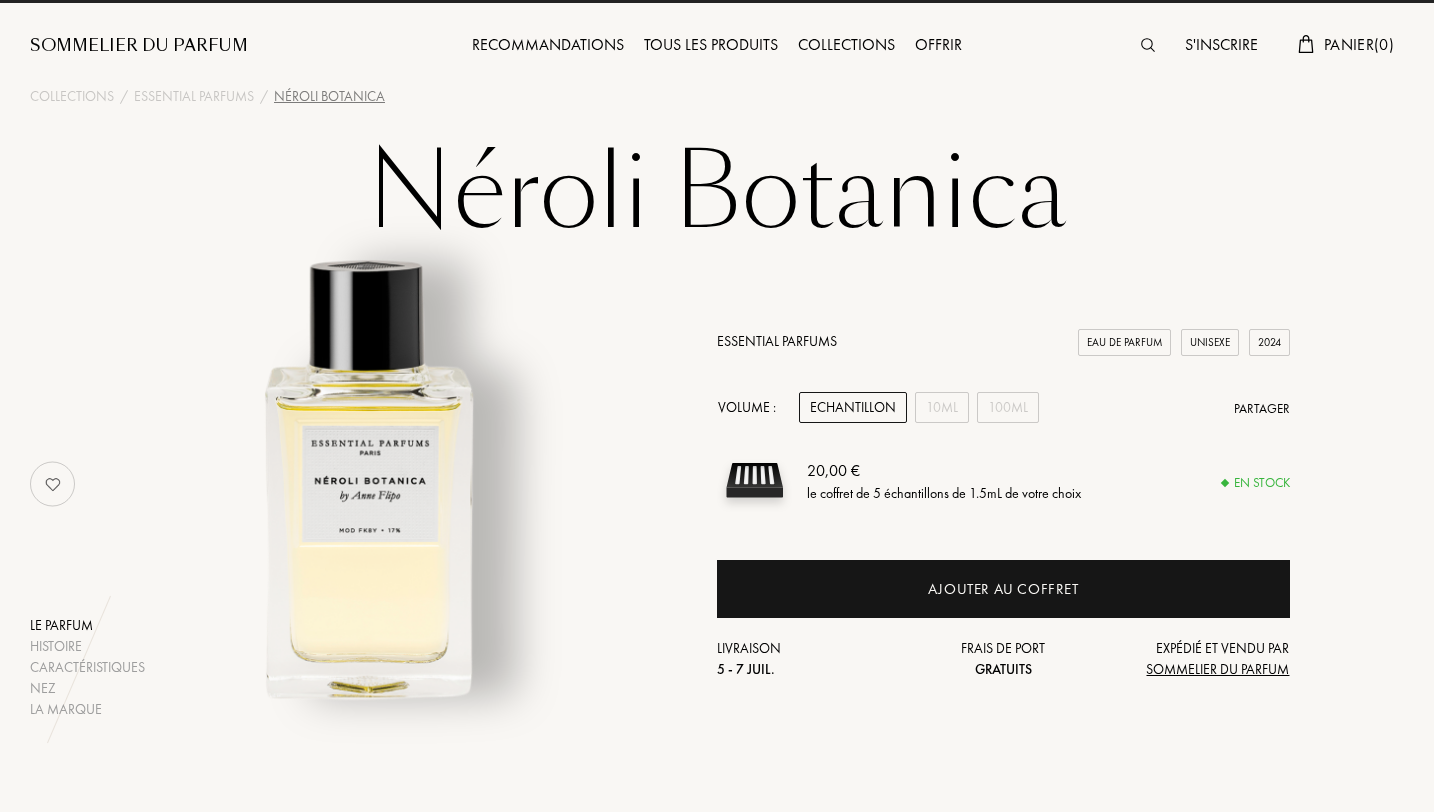 scroll, scrollTop: 37, scrollLeft: 0, axis: vertical 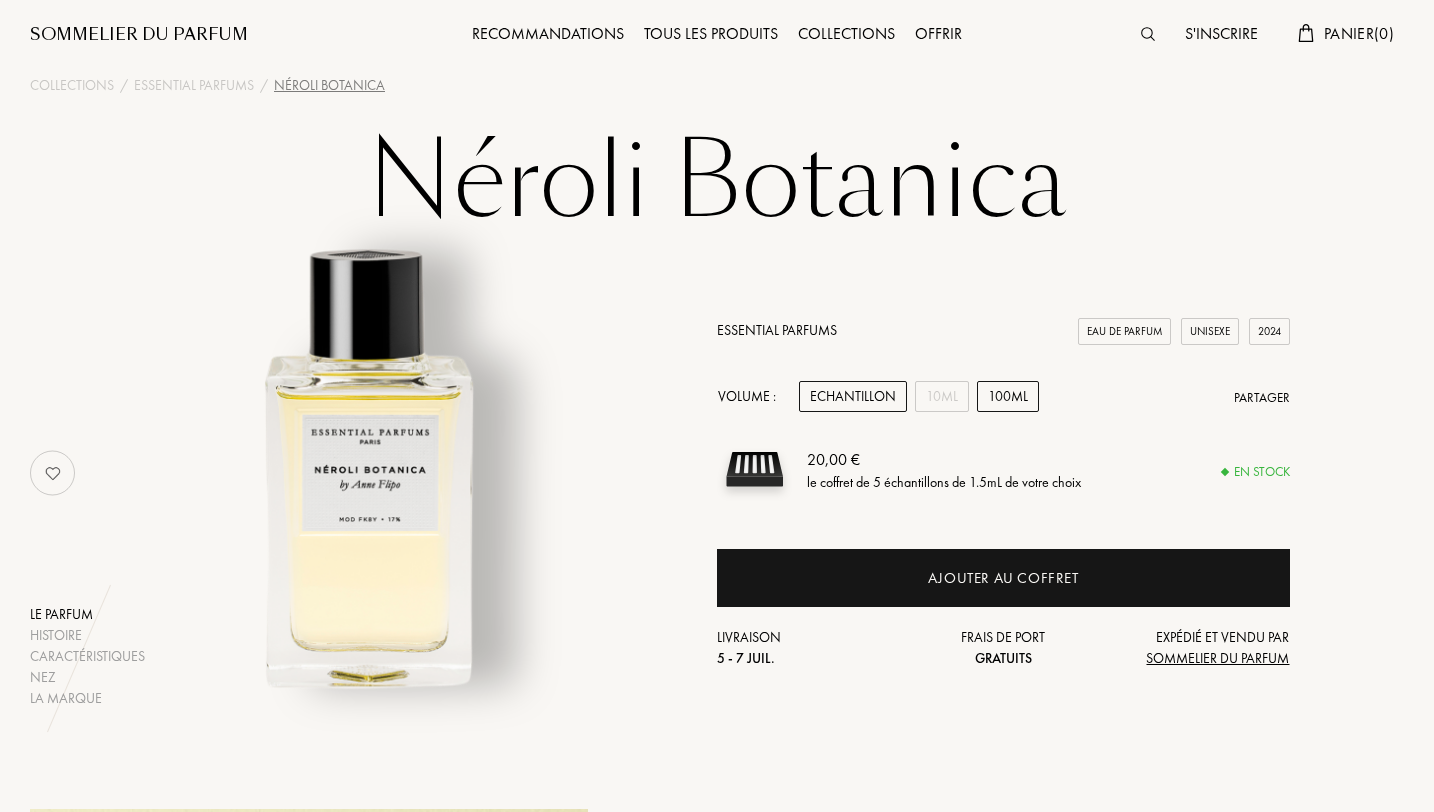 click on "100mL" at bounding box center (1008, 396) 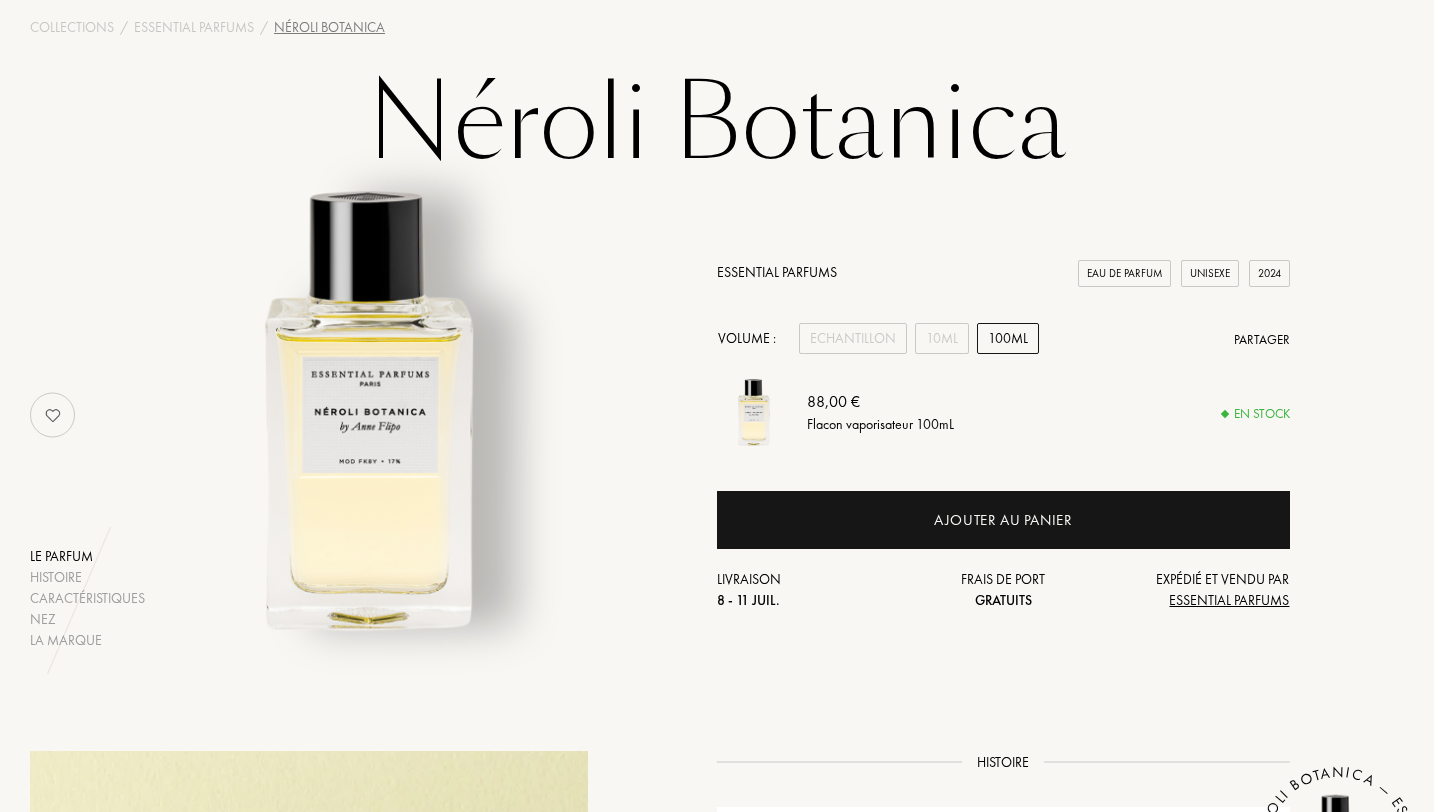 scroll, scrollTop: 97, scrollLeft: 0, axis: vertical 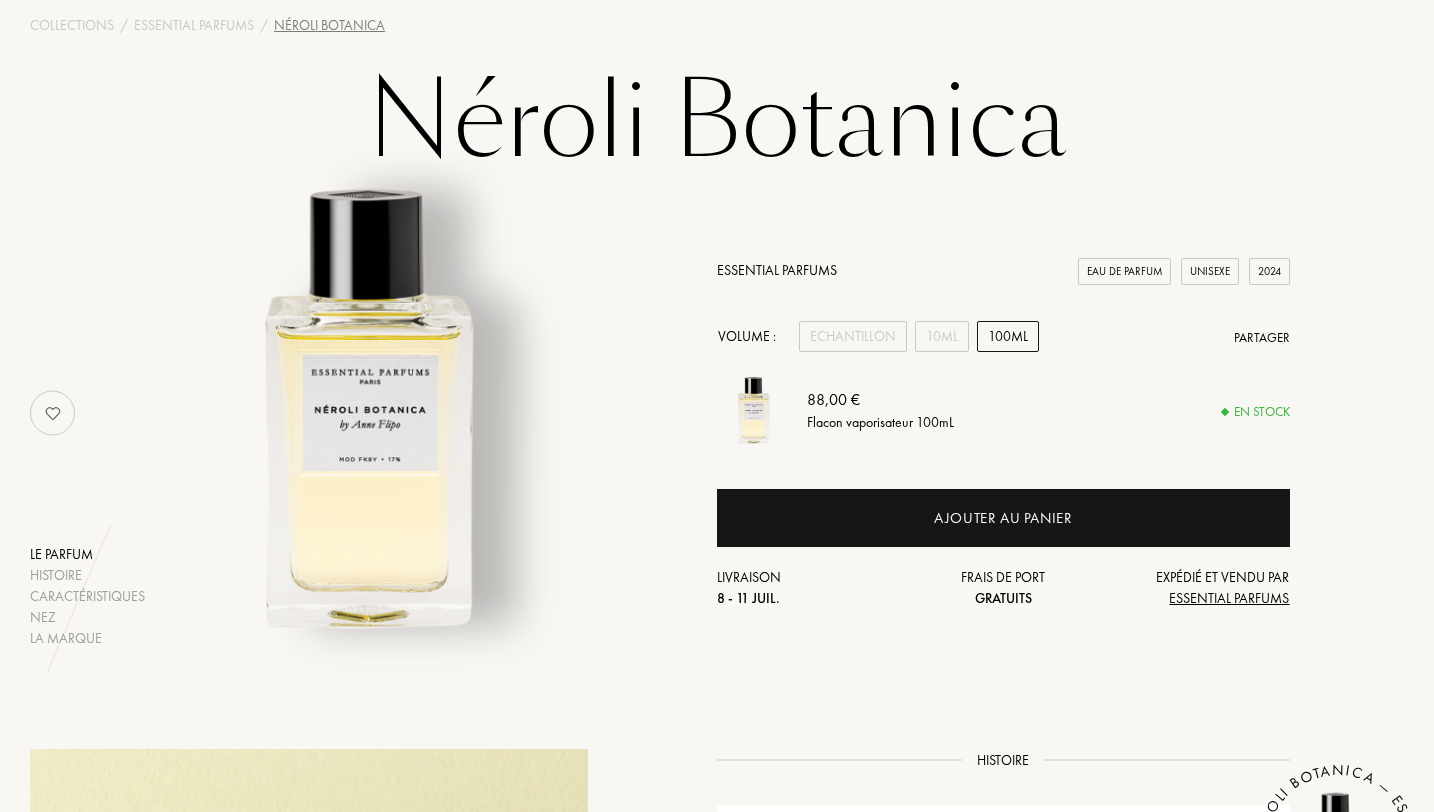 click on "Essential Parfums" at bounding box center [748, 598] 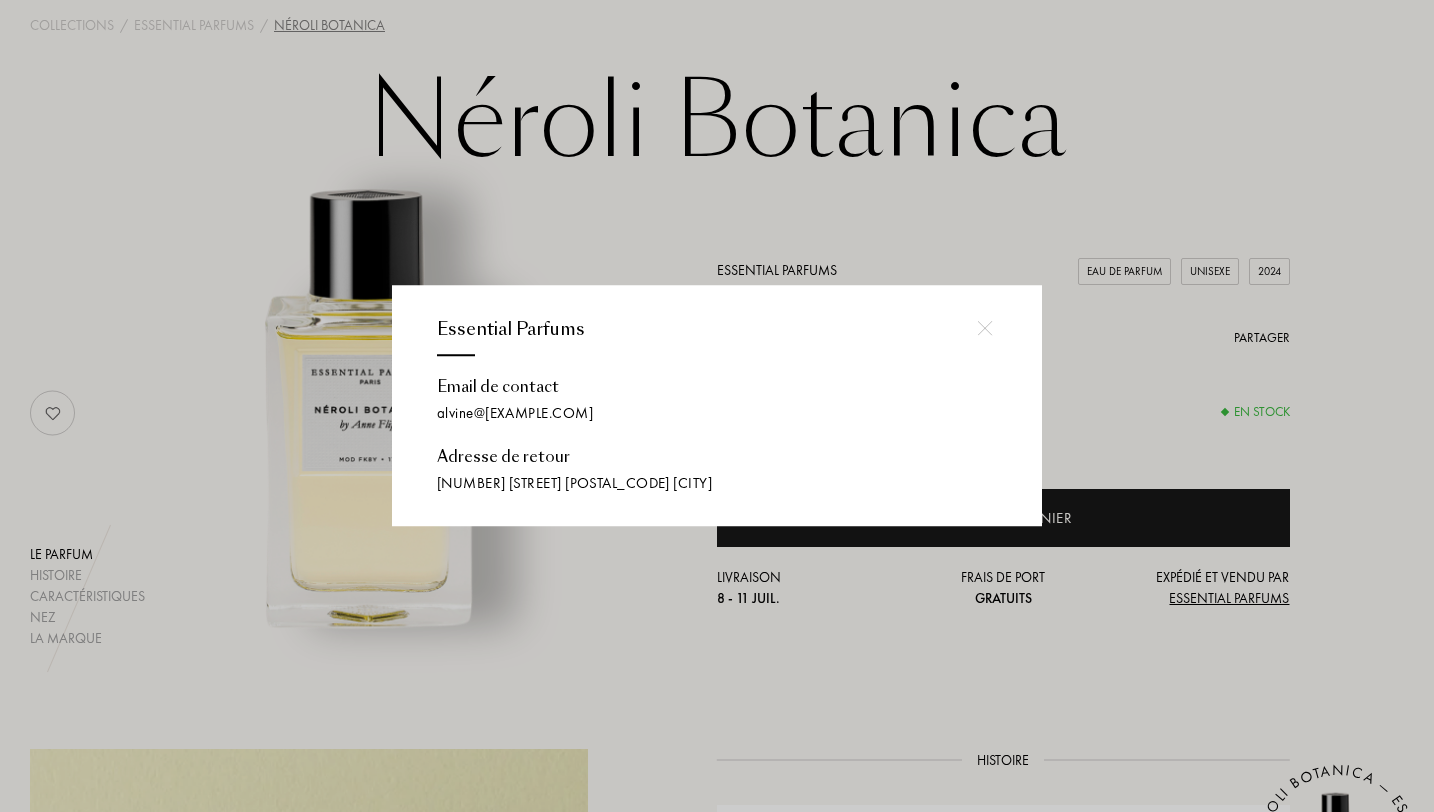 click at bounding box center (720, 406) 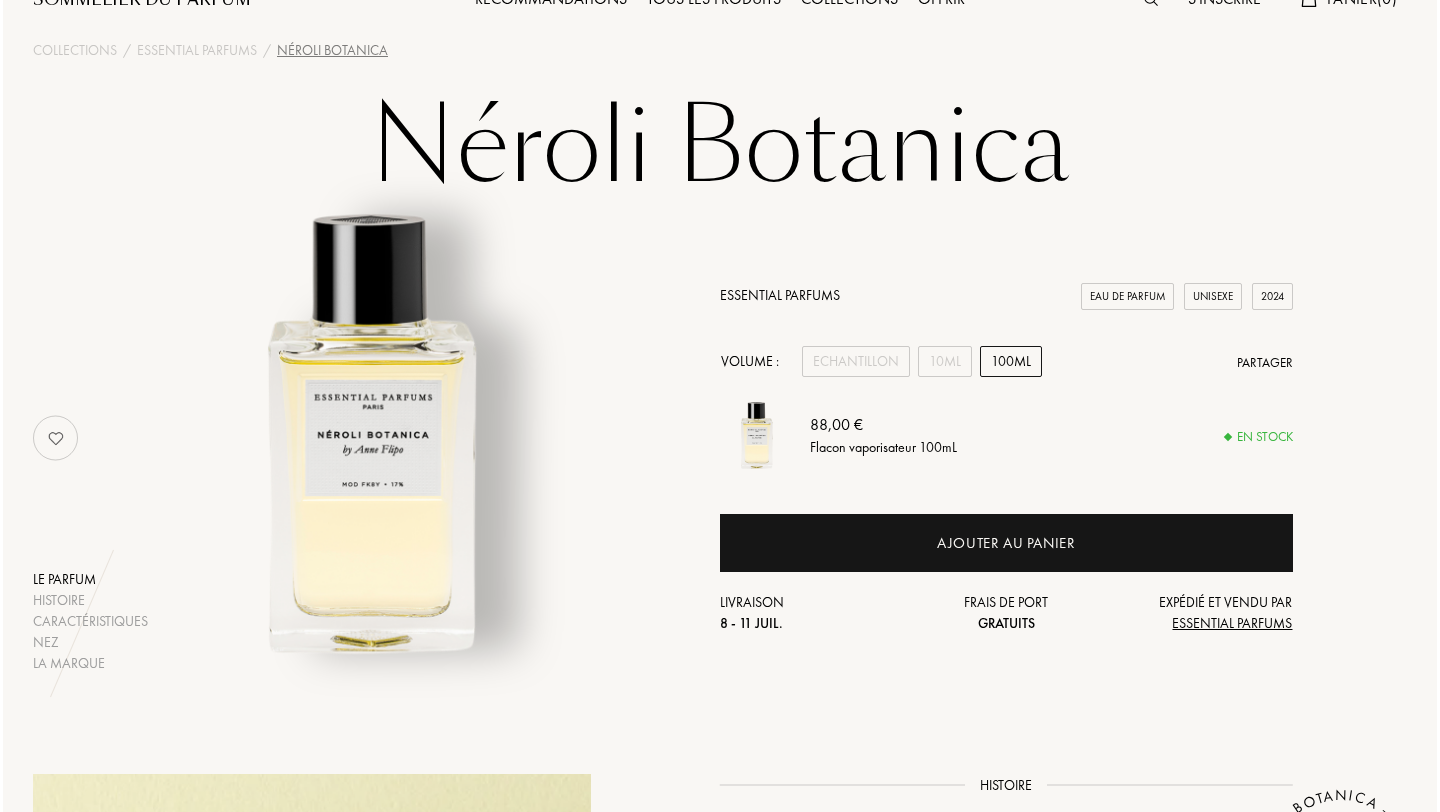 scroll, scrollTop: 6, scrollLeft: 0, axis: vertical 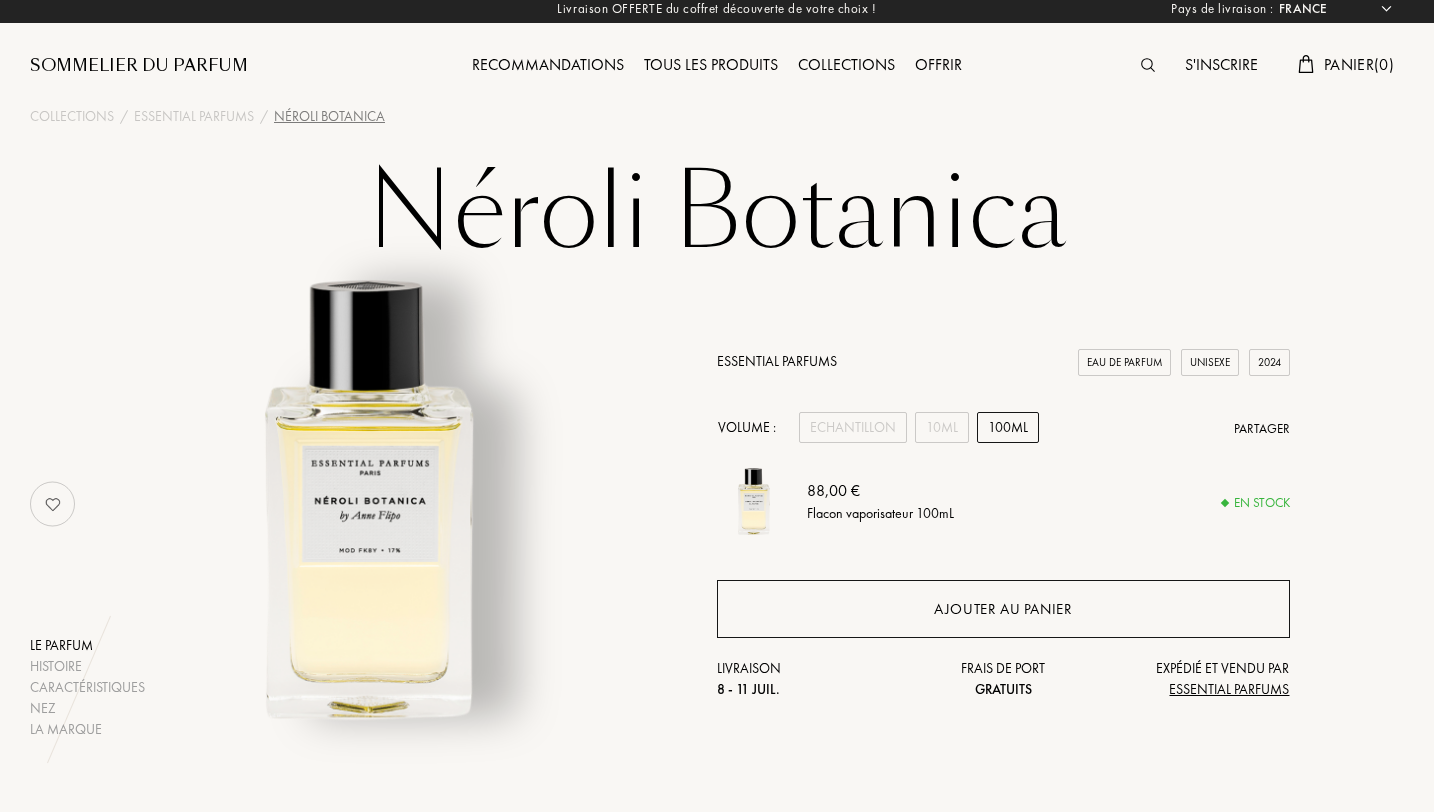 click on "Ajouter au panier" at bounding box center [1003, 609] 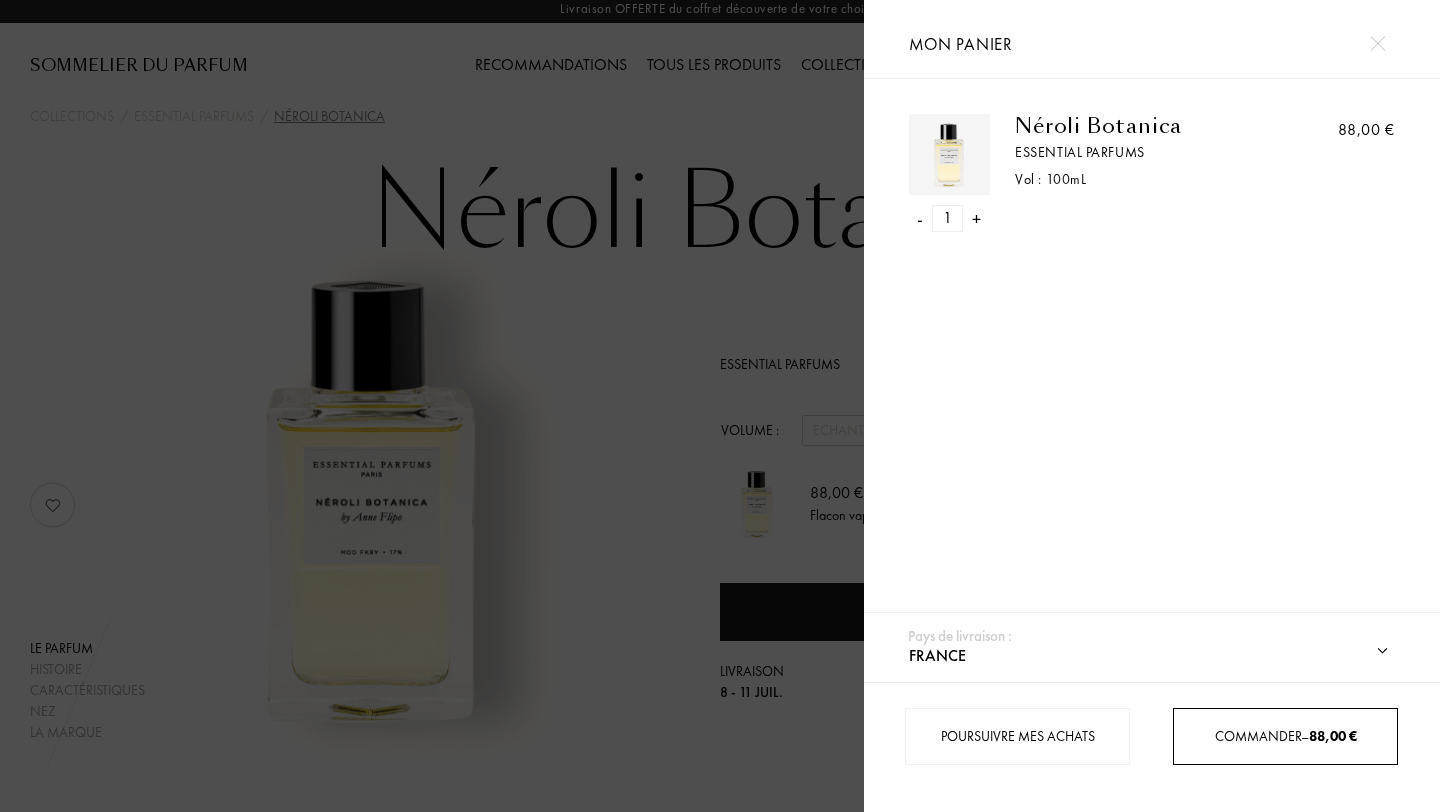 click on "Commander  –  88,00 €" at bounding box center (1285, 736) 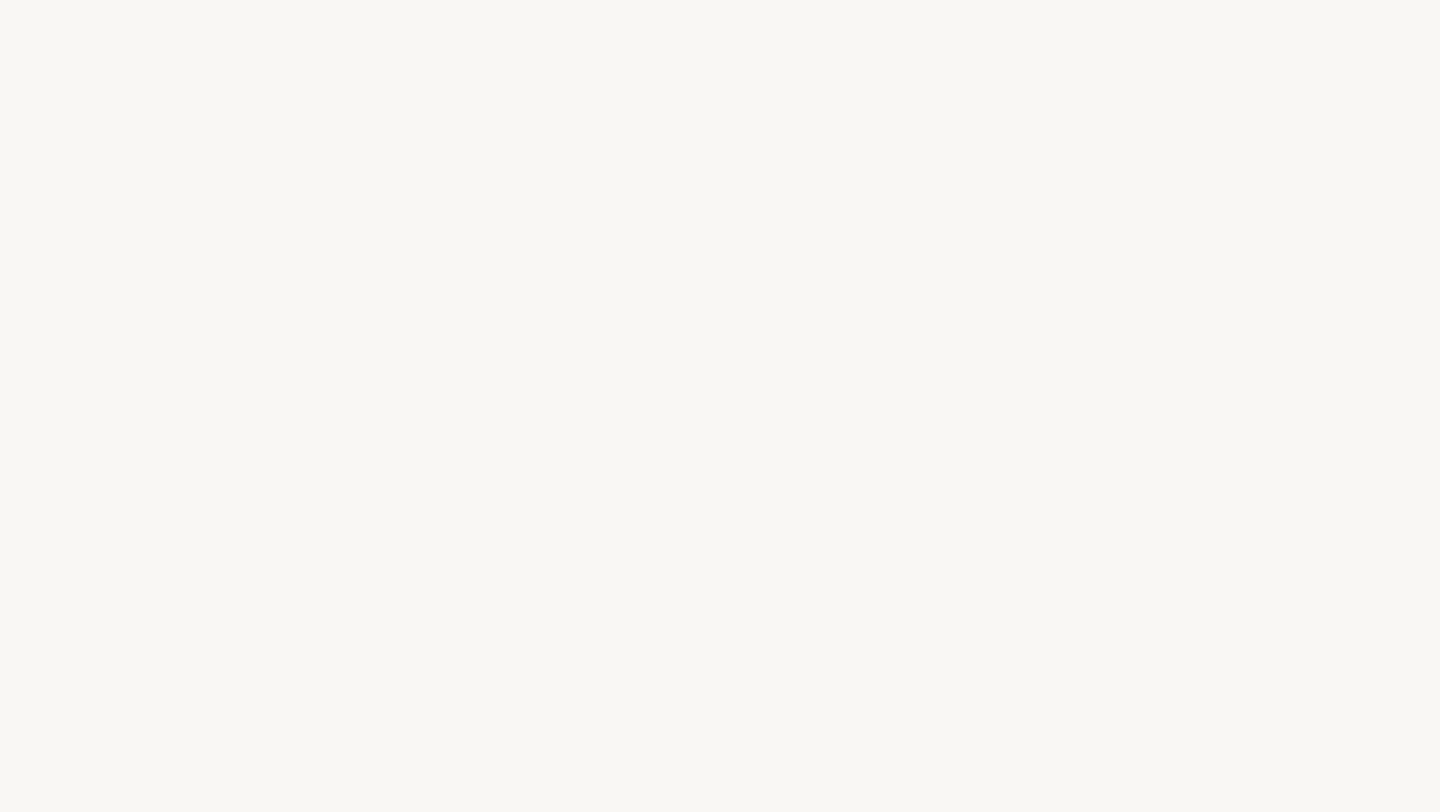 scroll, scrollTop: 0, scrollLeft: 0, axis: both 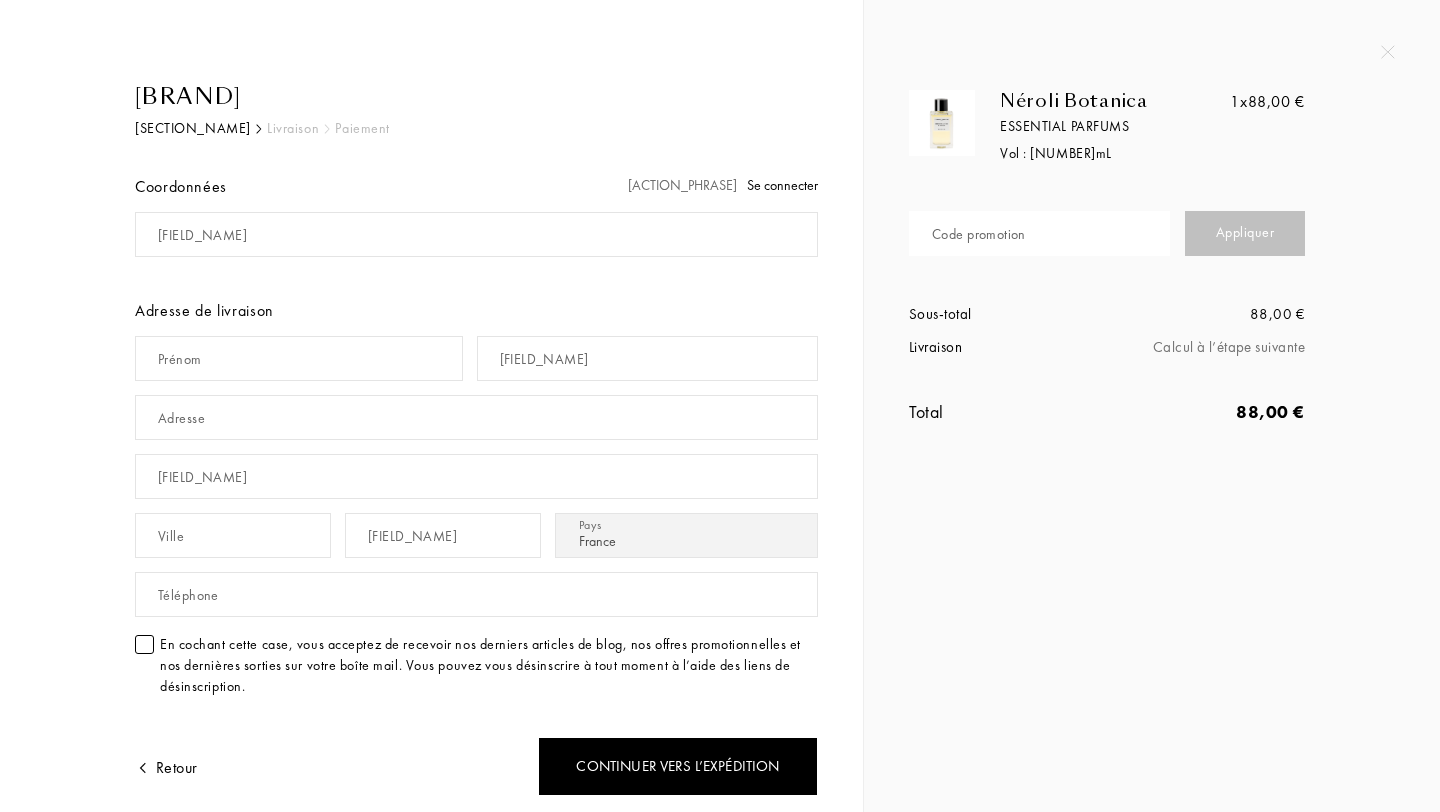 click on "Code promotion" at bounding box center (979, 234) 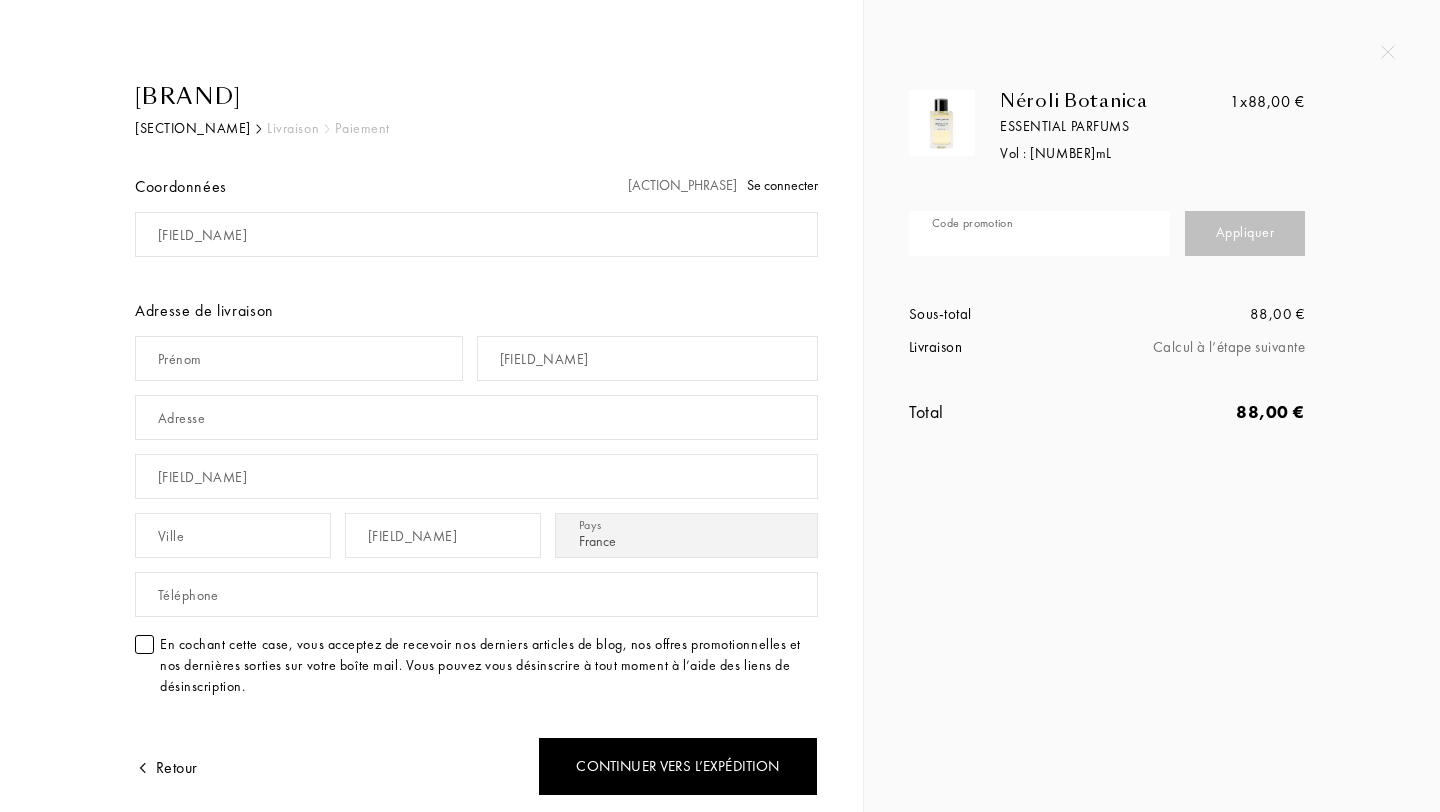 paste on "FVPUA-ZT8LZ" 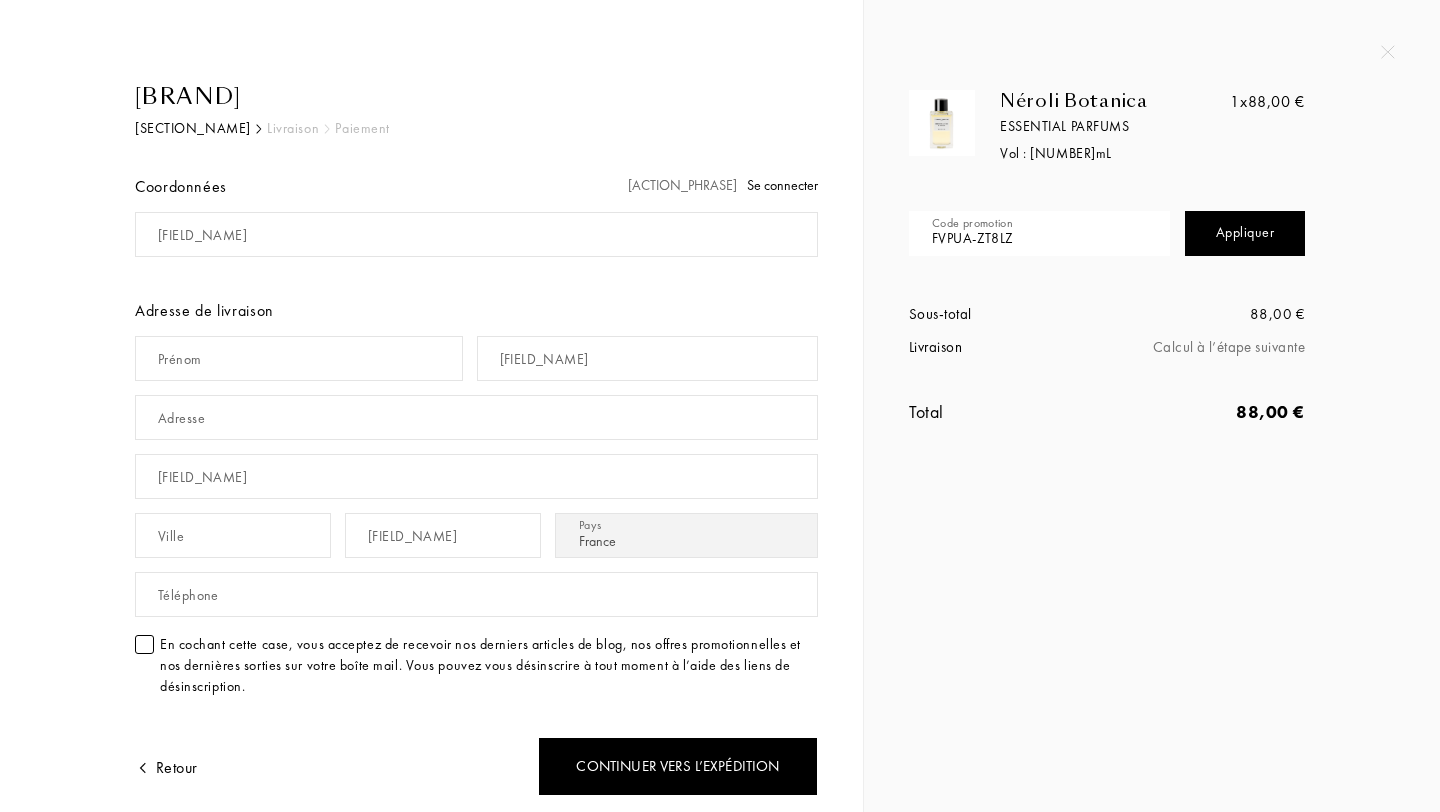 type on "FVPUA-ZT8LZ" 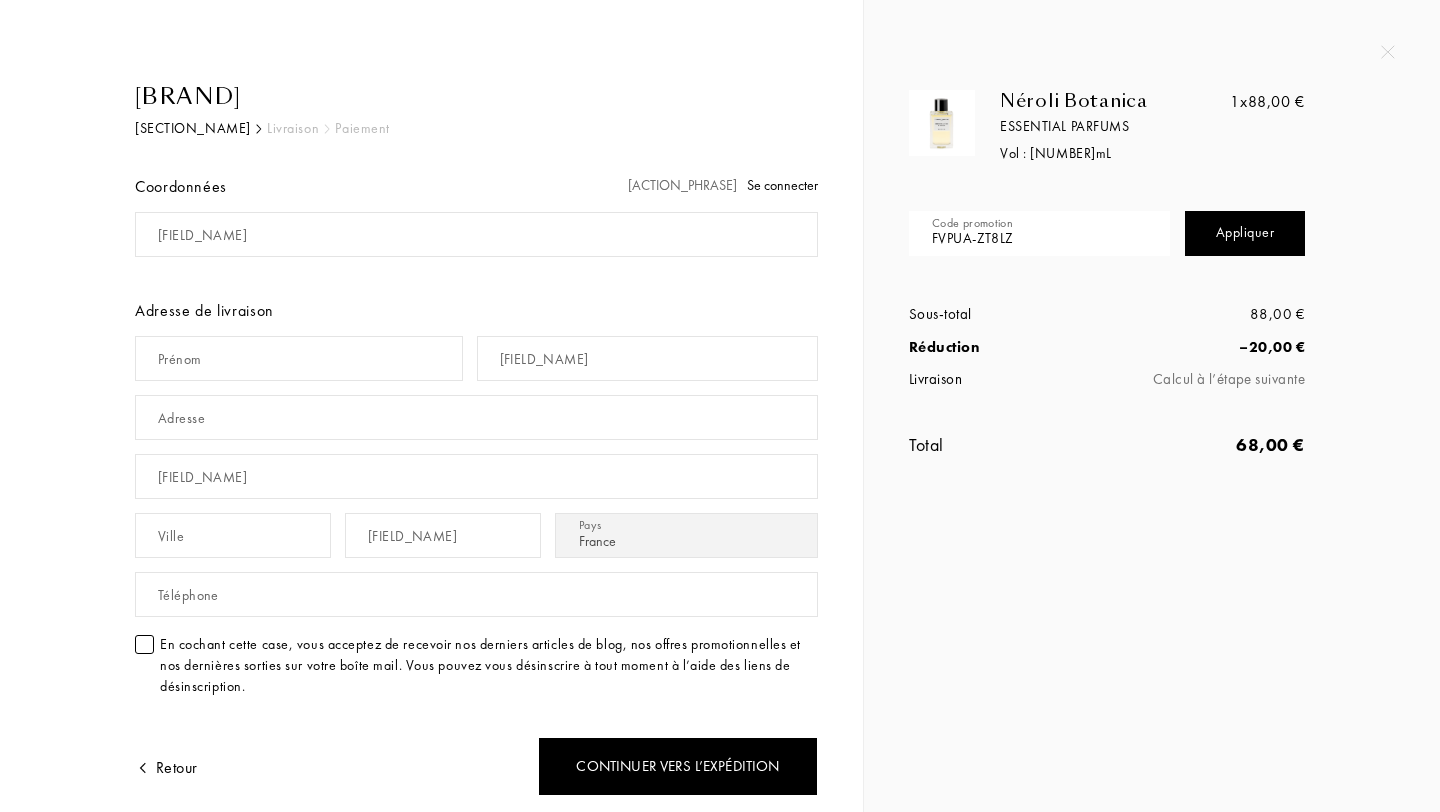 click on "[FIELD_NAME]" at bounding box center [181, 187] 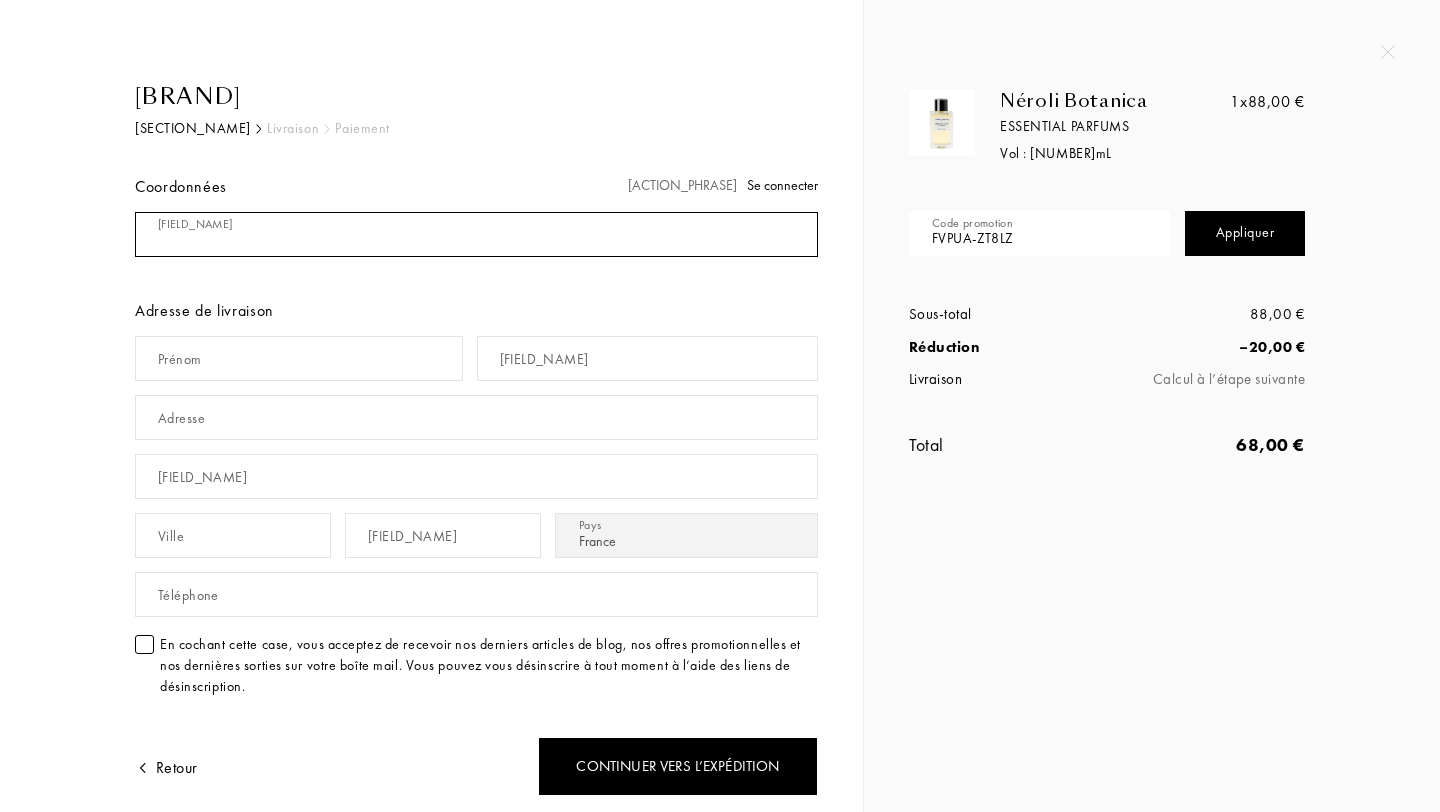 click at bounding box center (476, 234) 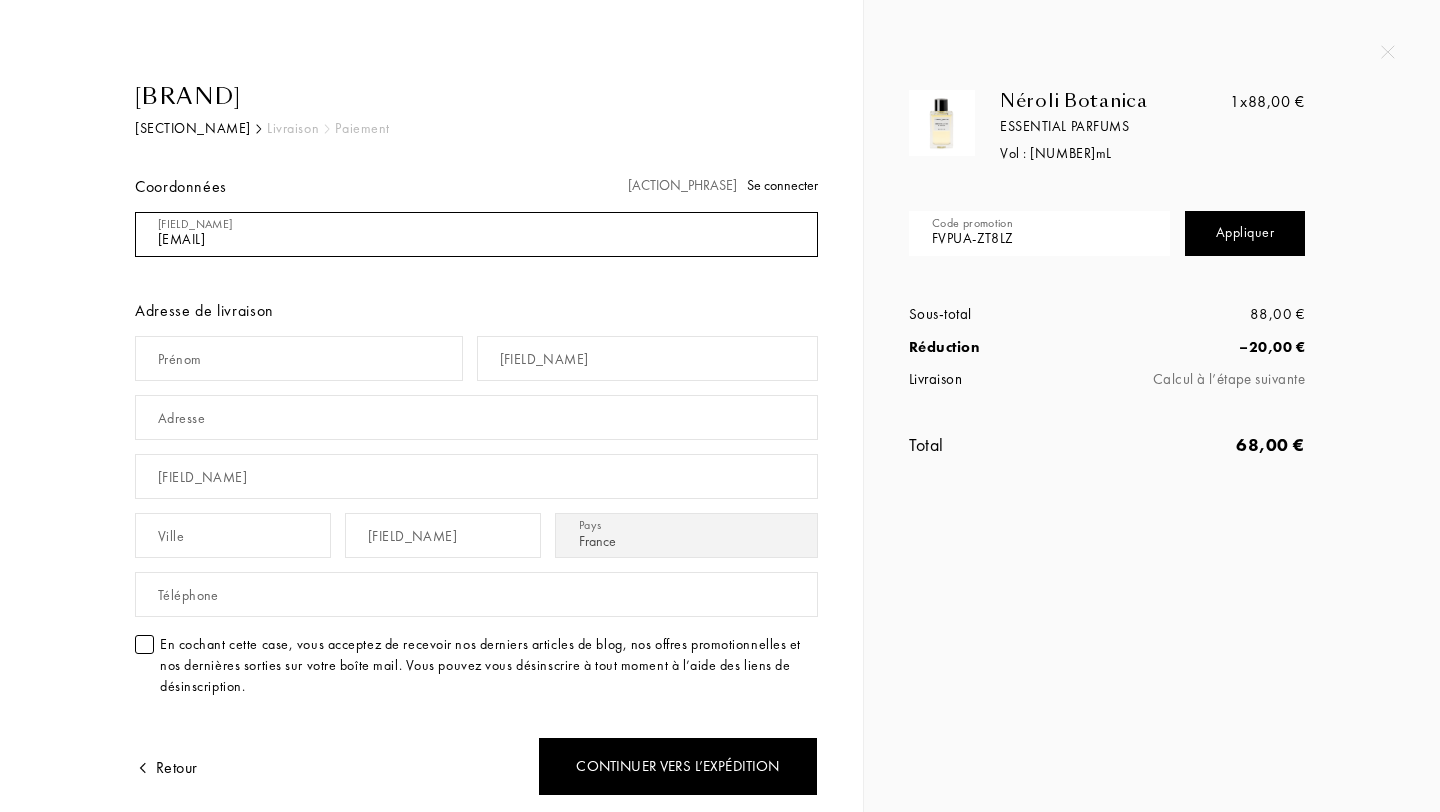 type on "[EMAIL]" 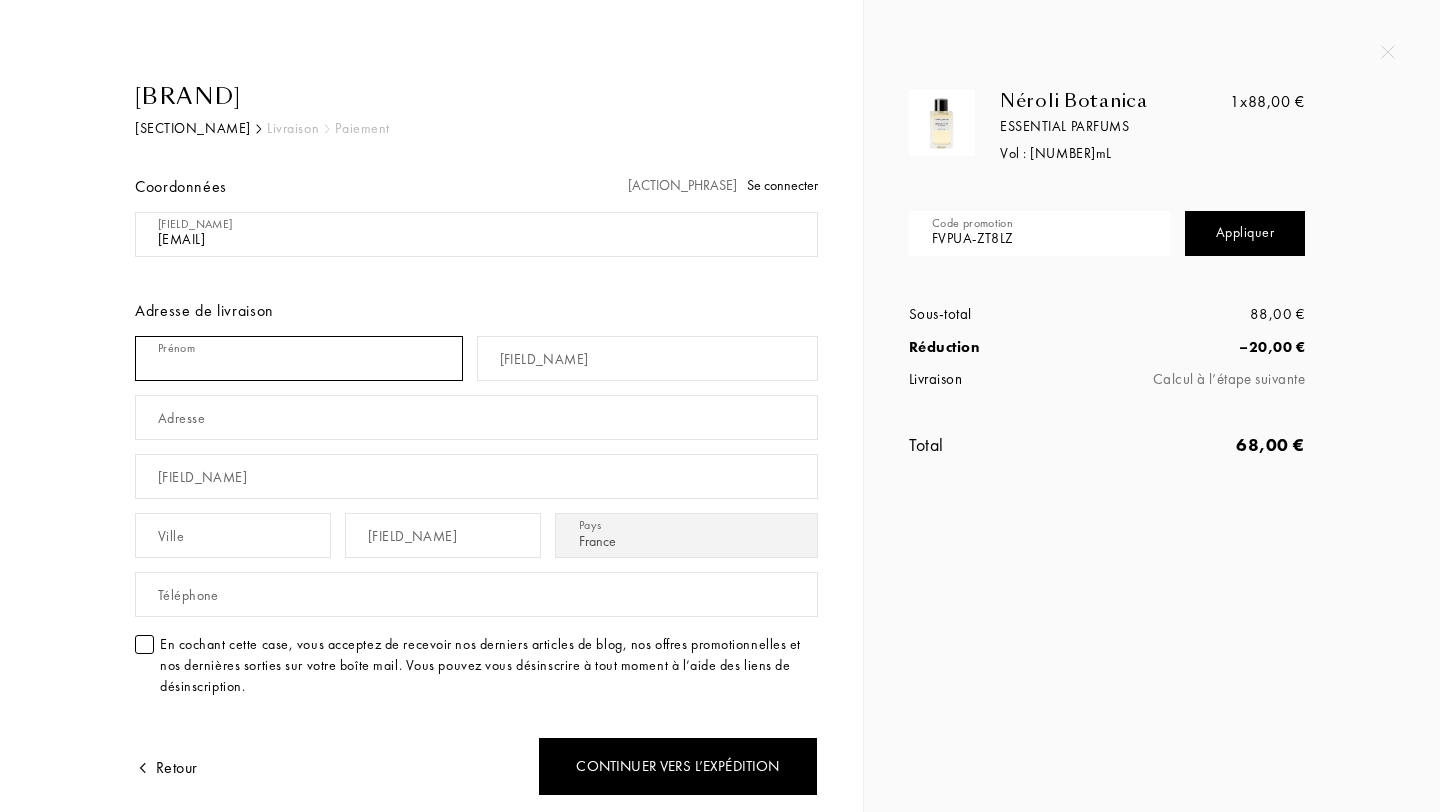click at bounding box center (299, 358) 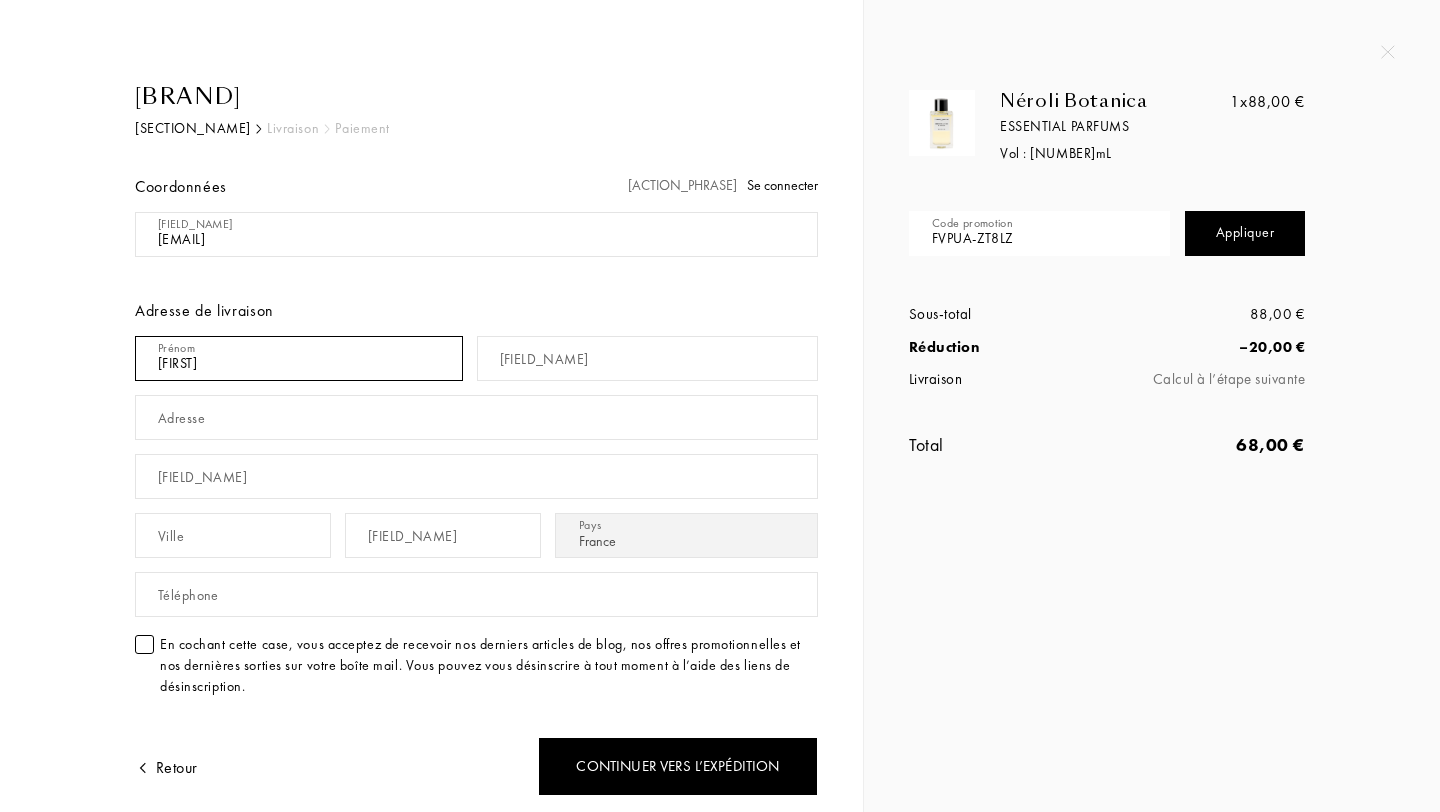 type on "[FIRST]" 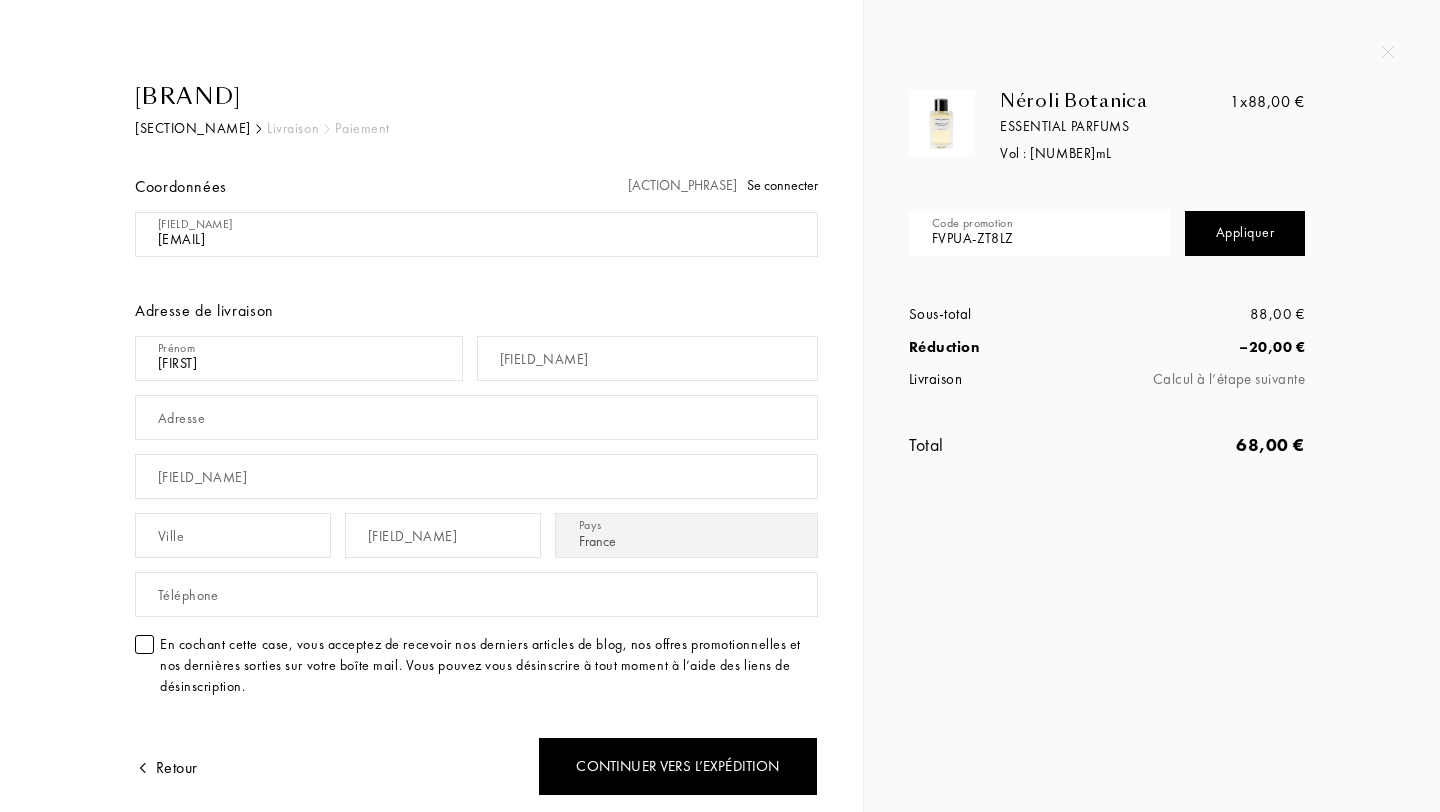 click on "Adresse" at bounding box center [476, 417] 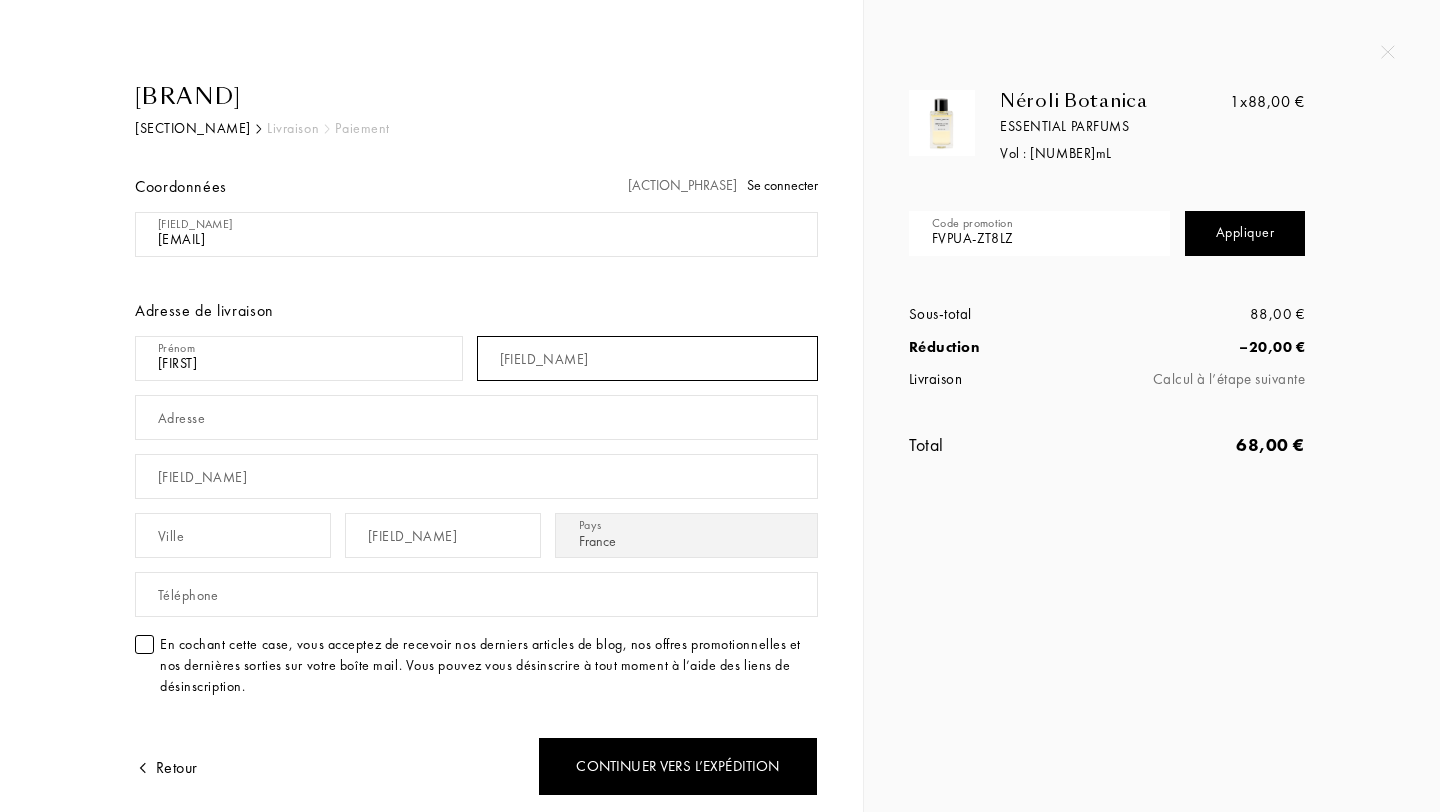 click at bounding box center [299, 358] 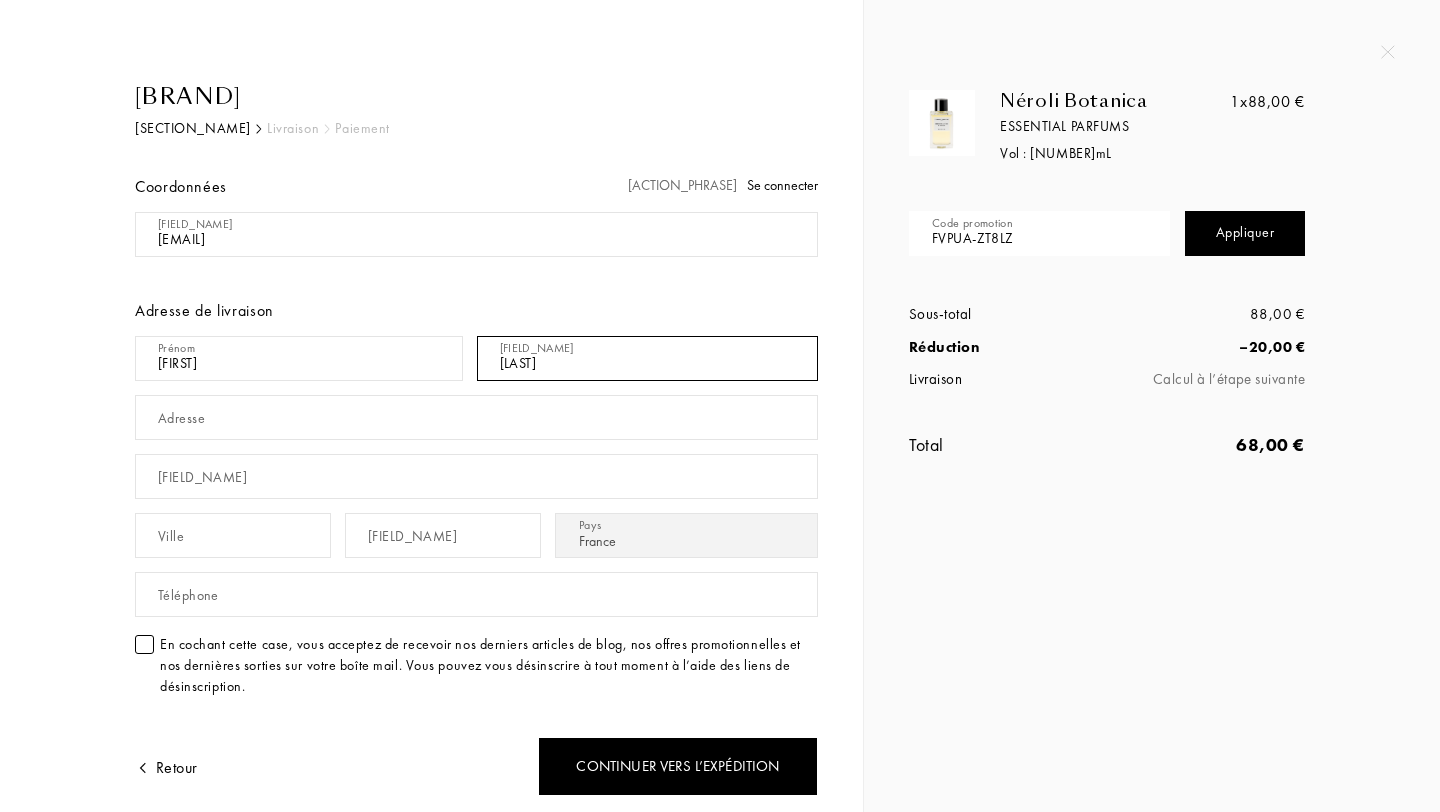 type on "[LAST]" 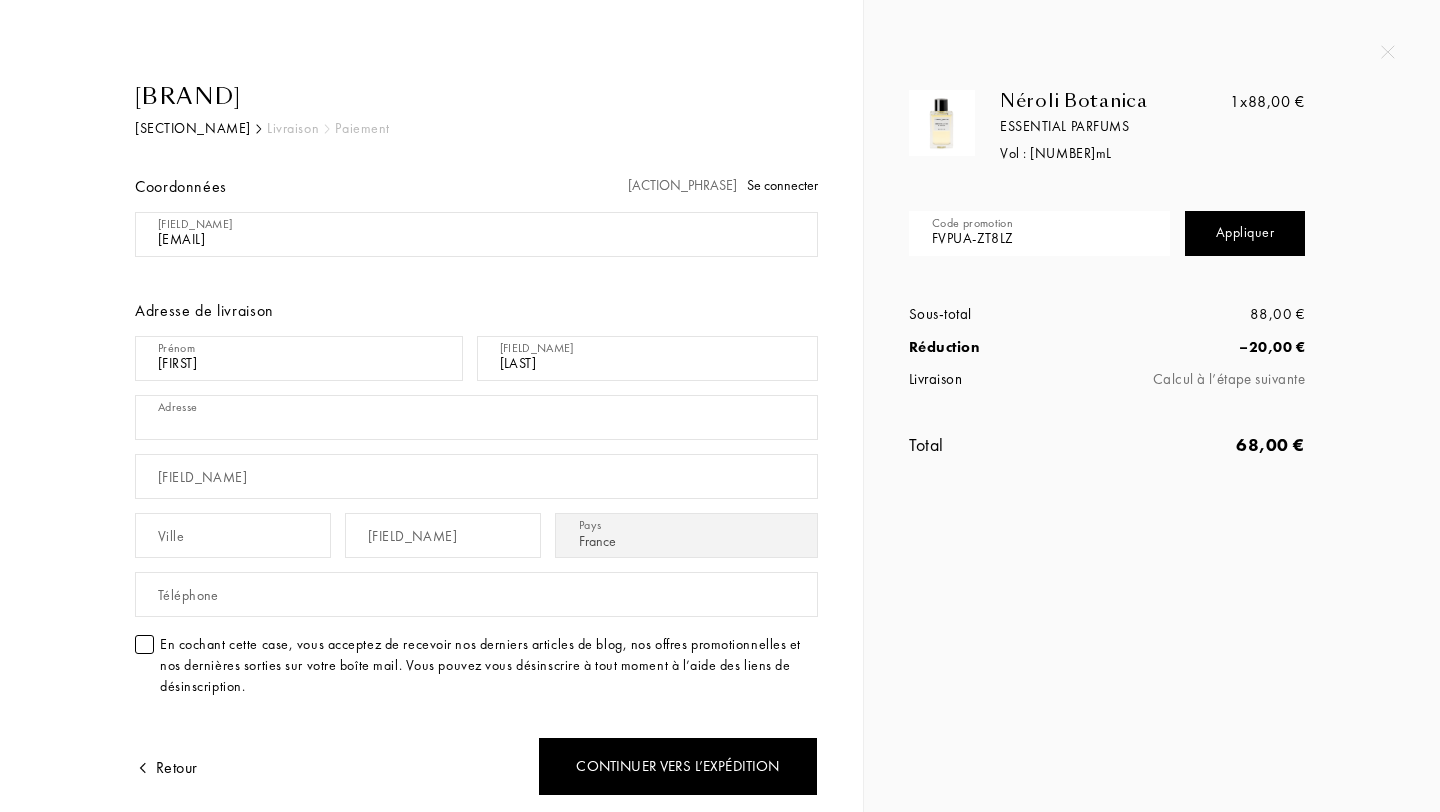 click at bounding box center [476, 417] 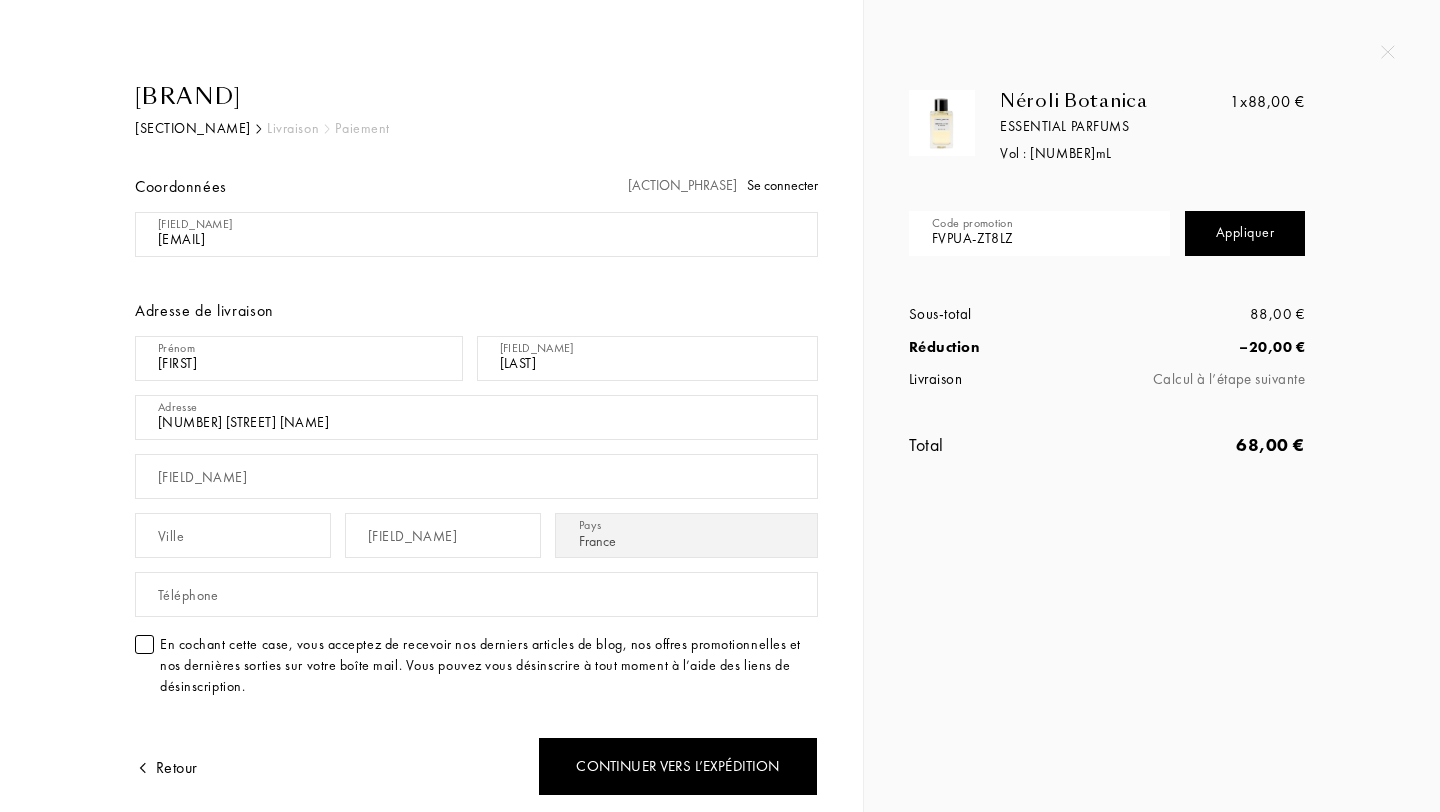 type on "[NUMBER] [STREET] [NAME]" 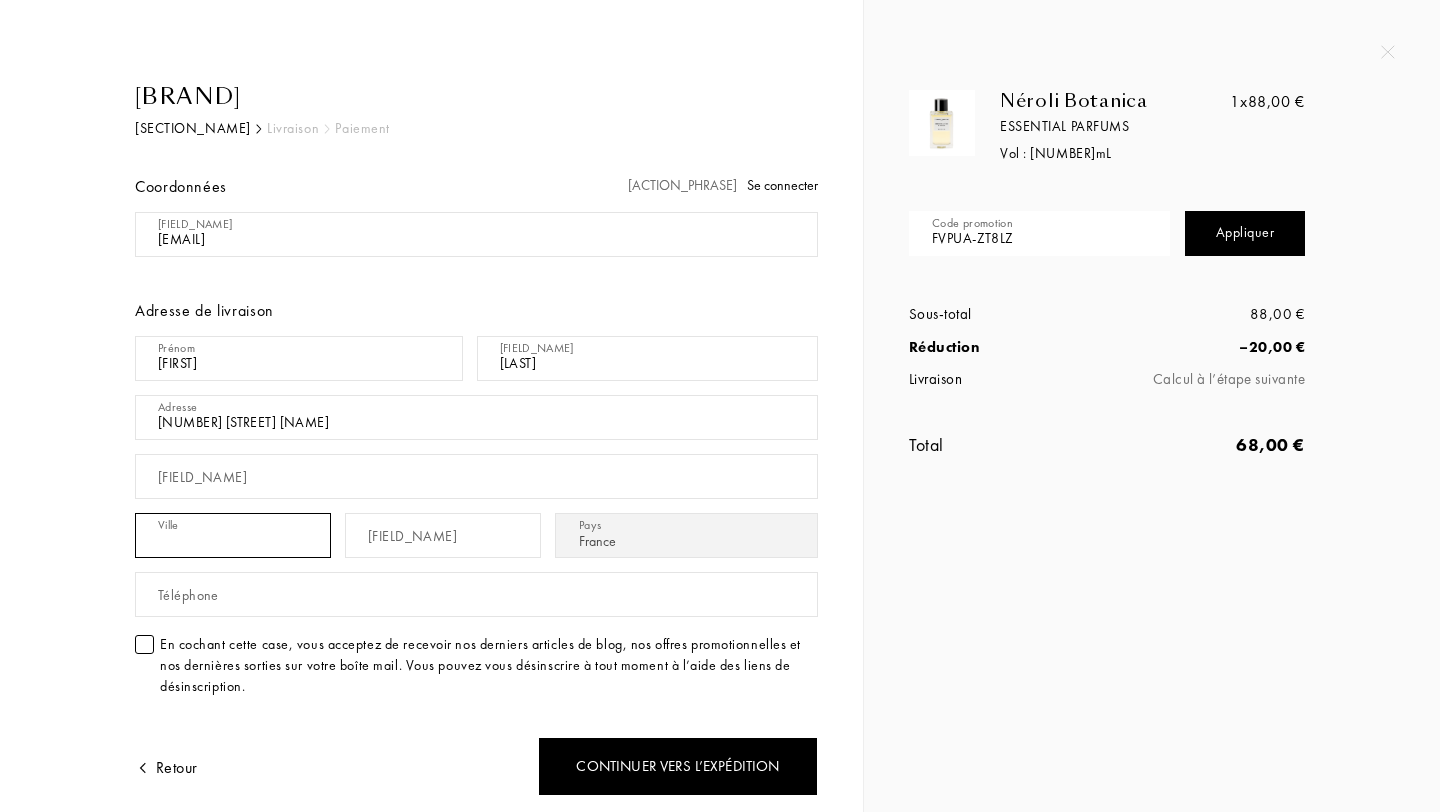 click at bounding box center [299, 358] 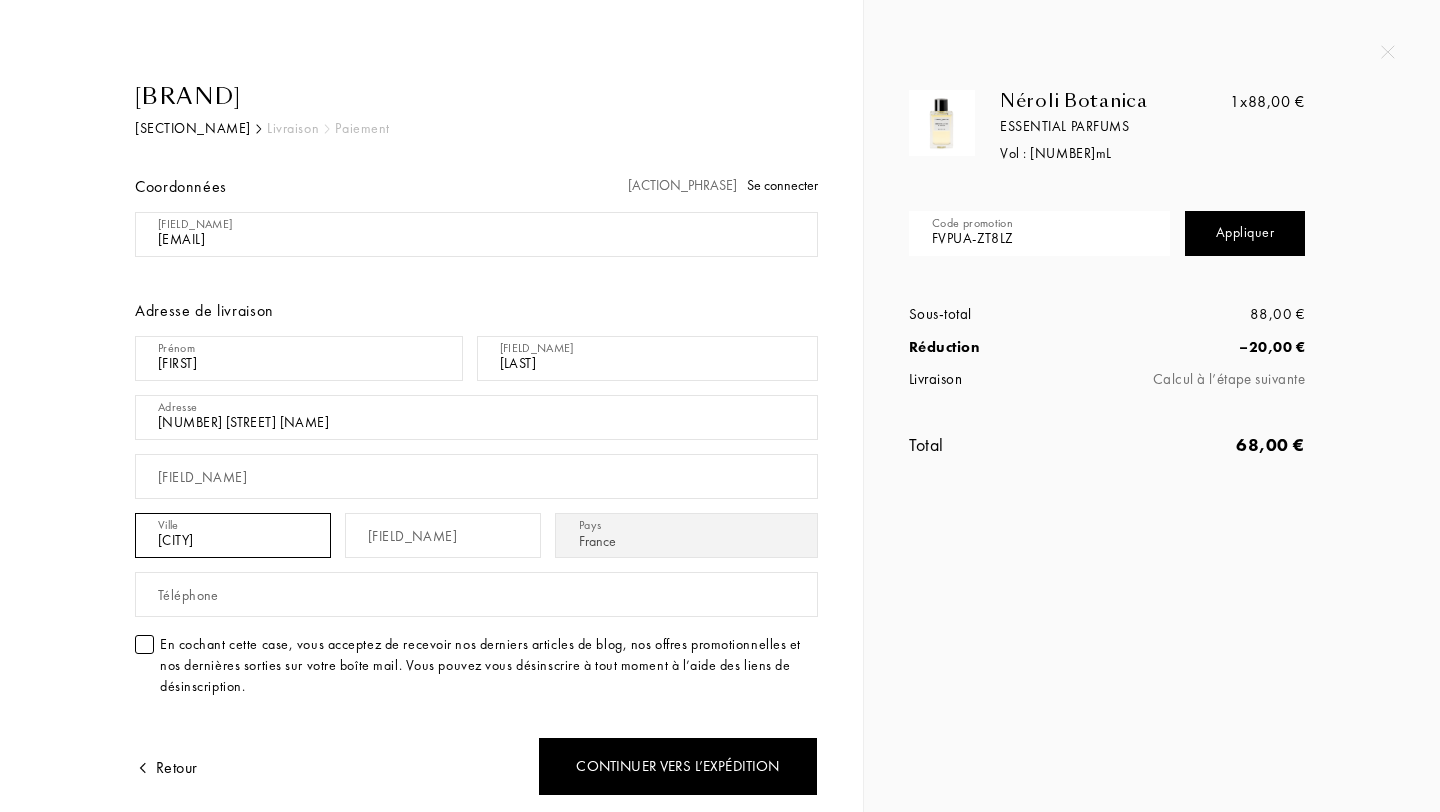 type on "[CITY]" 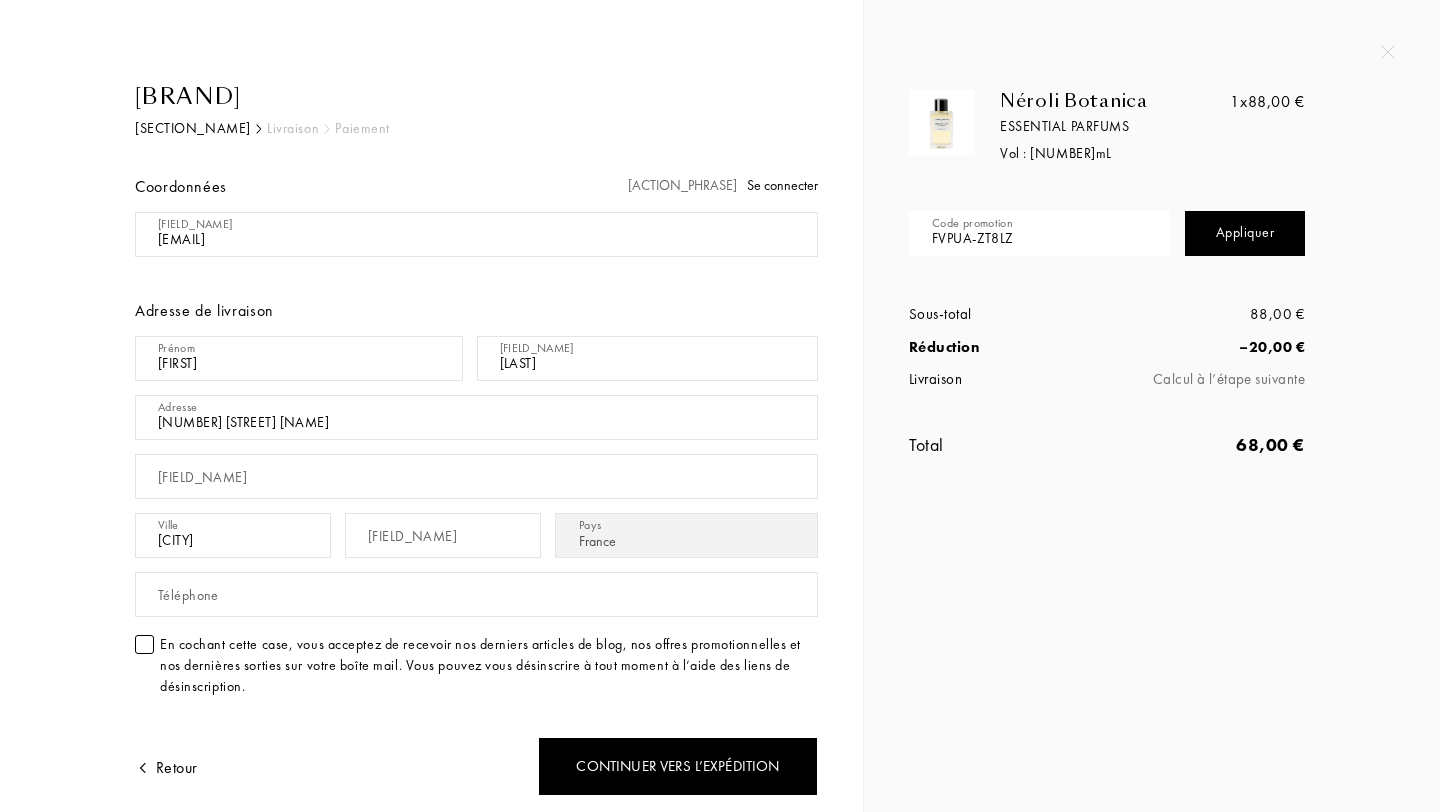 click on "Téléphone" at bounding box center (476, 594) 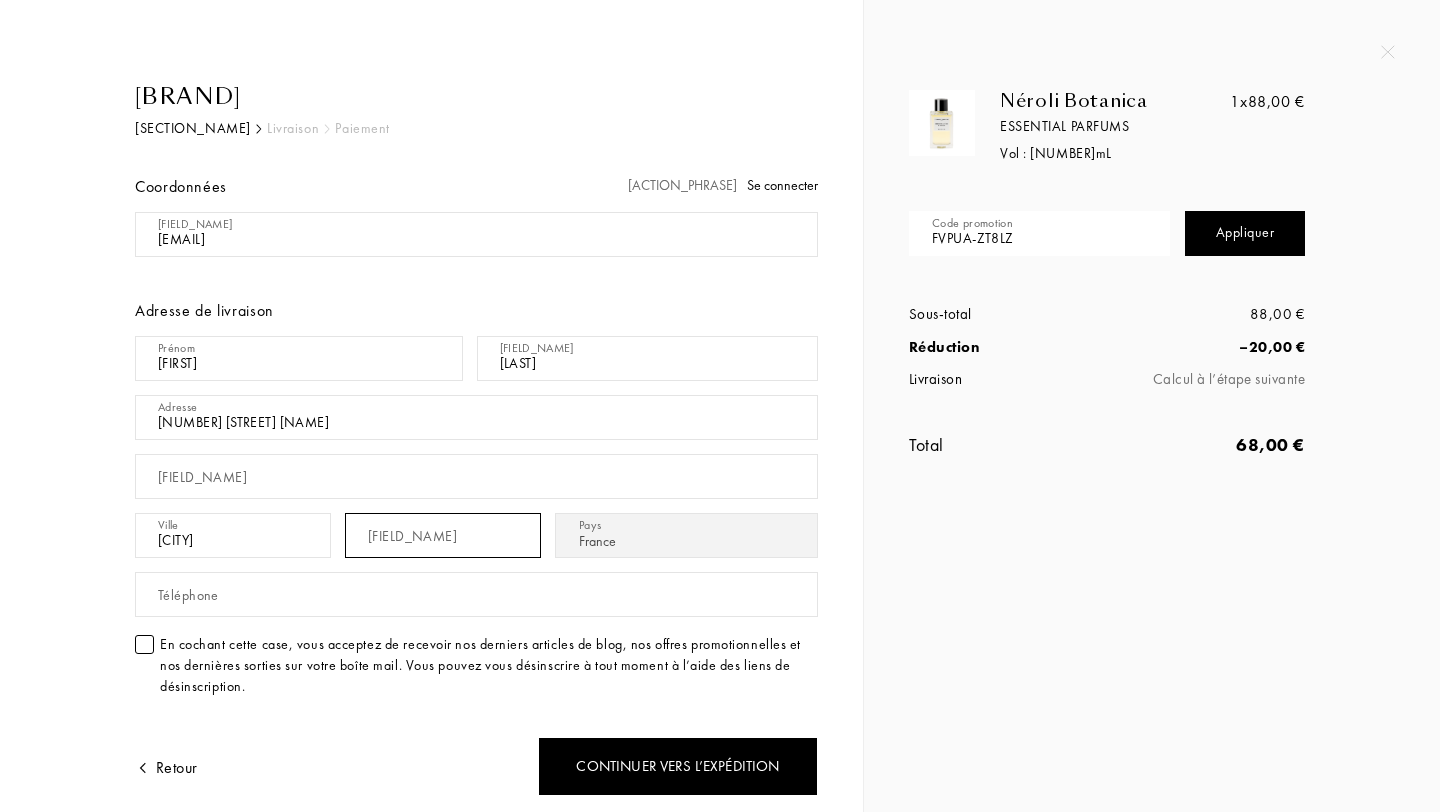 click at bounding box center [299, 358] 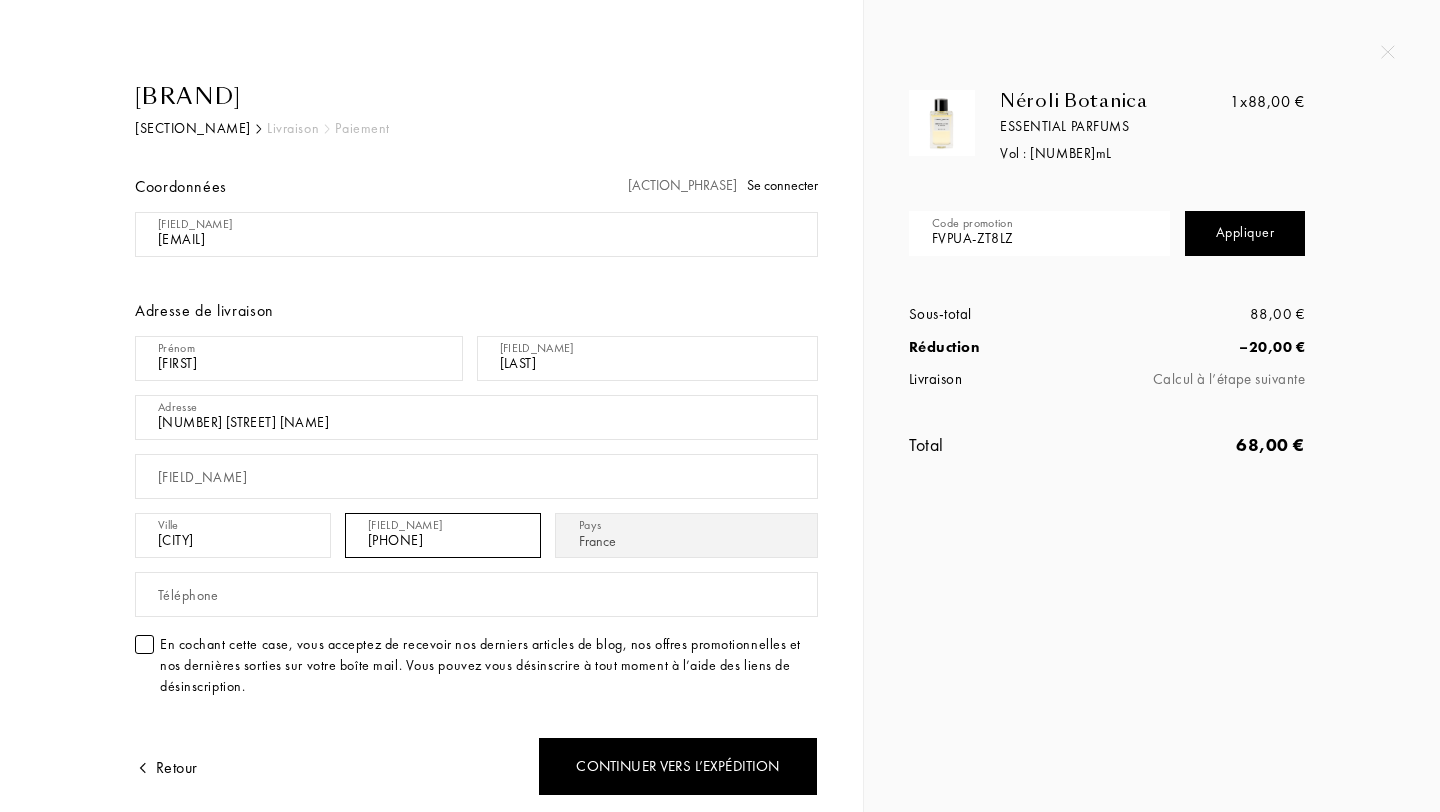 type on "[PHONE]" 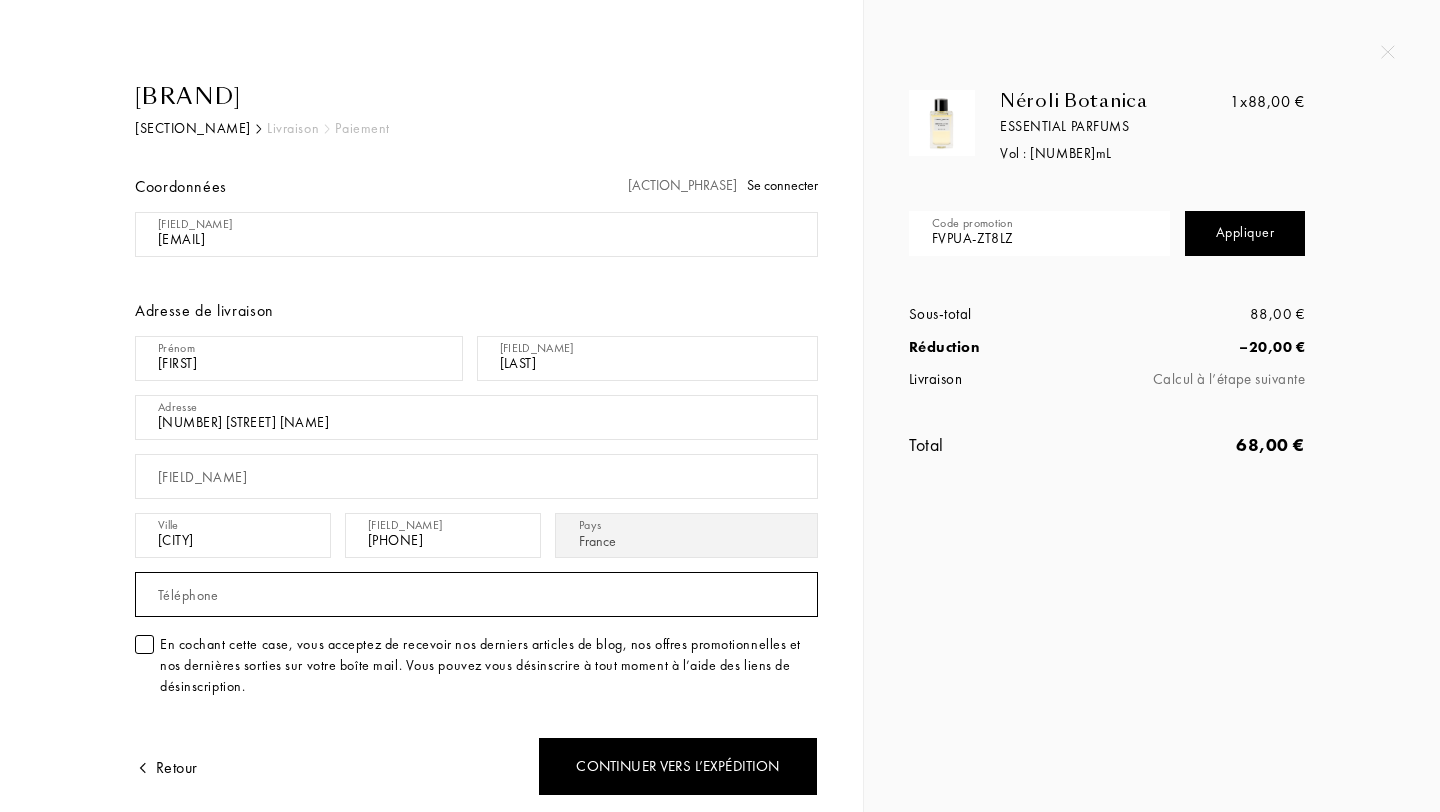 click at bounding box center [299, 358] 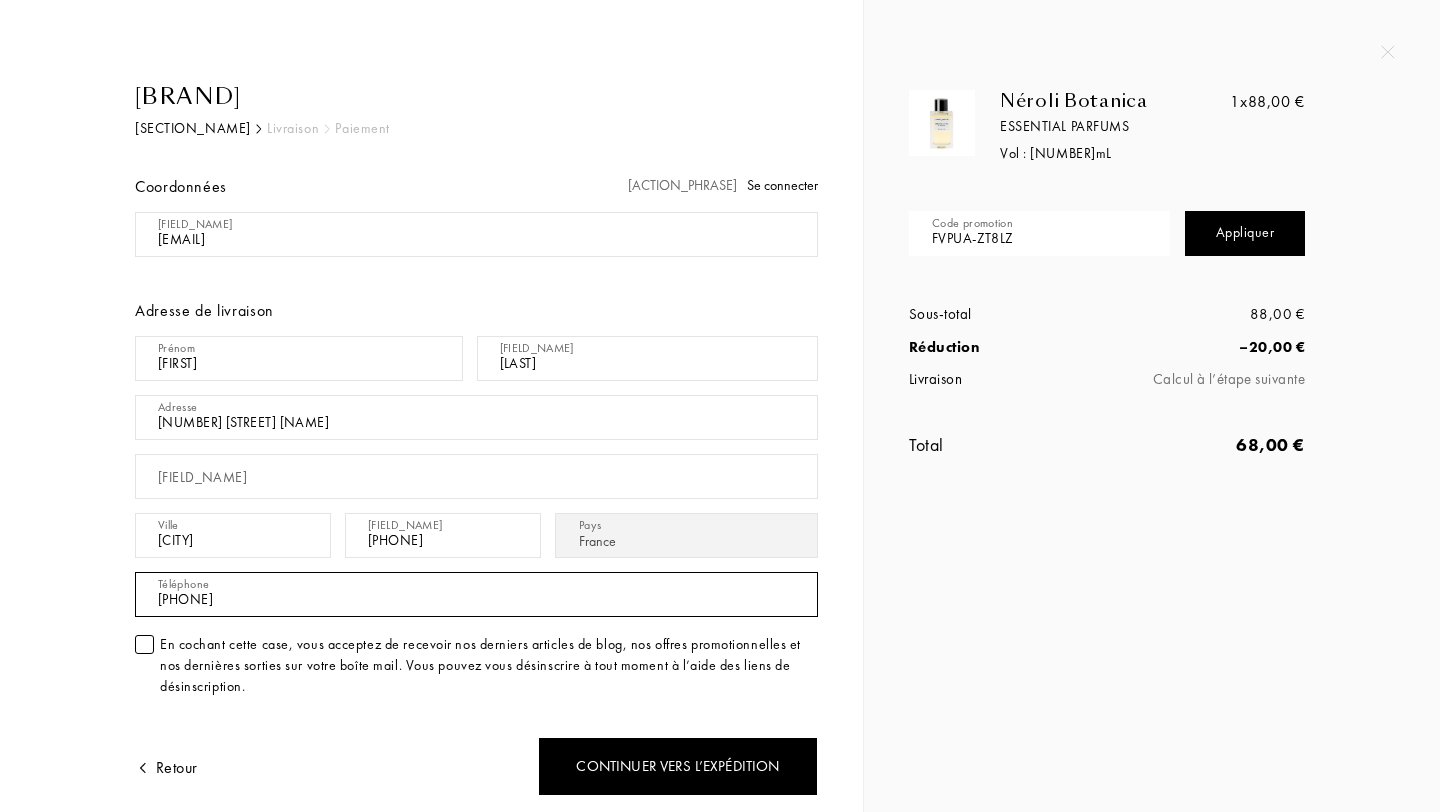 scroll, scrollTop: 64, scrollLeft: 0, axis: vertical 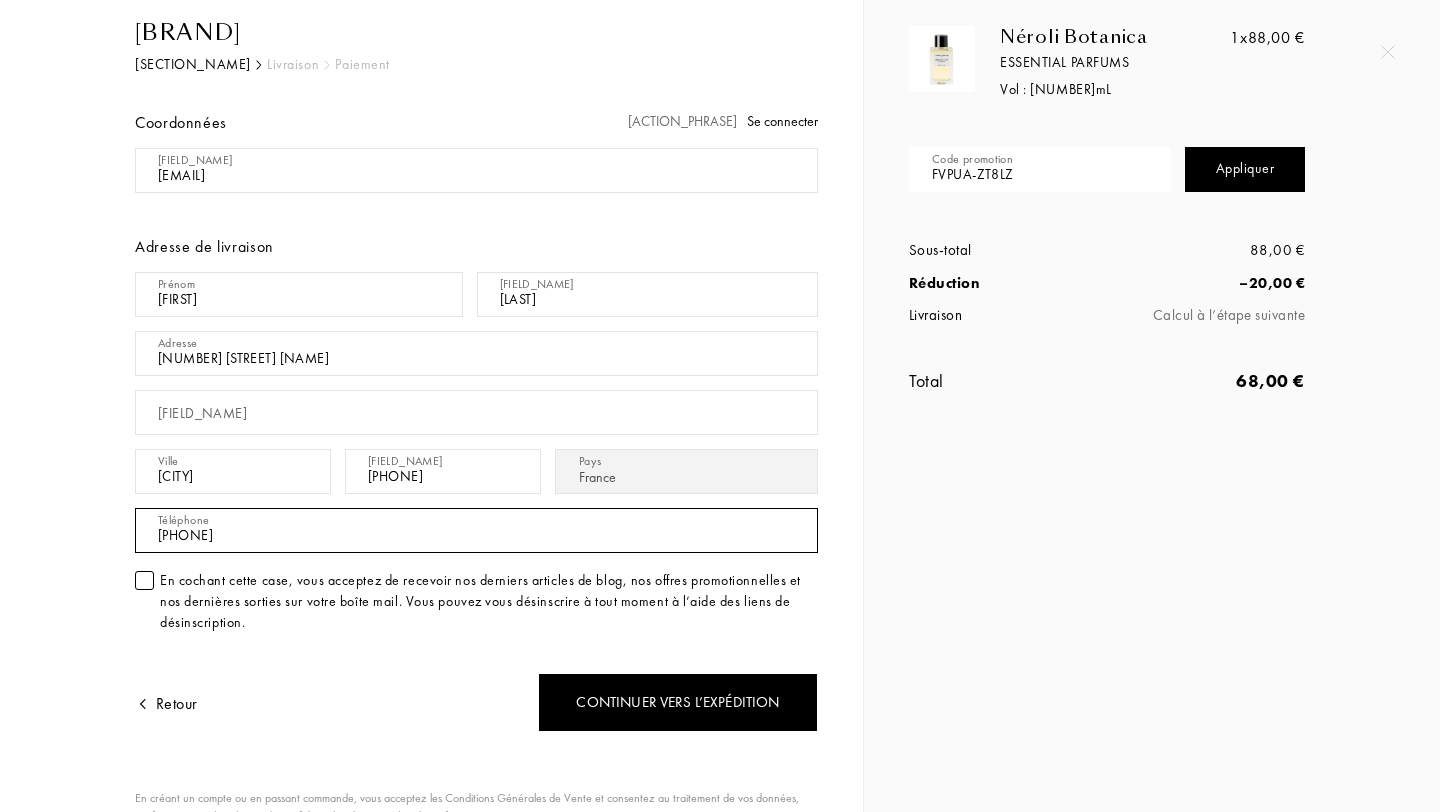 type on "[PHONE]" 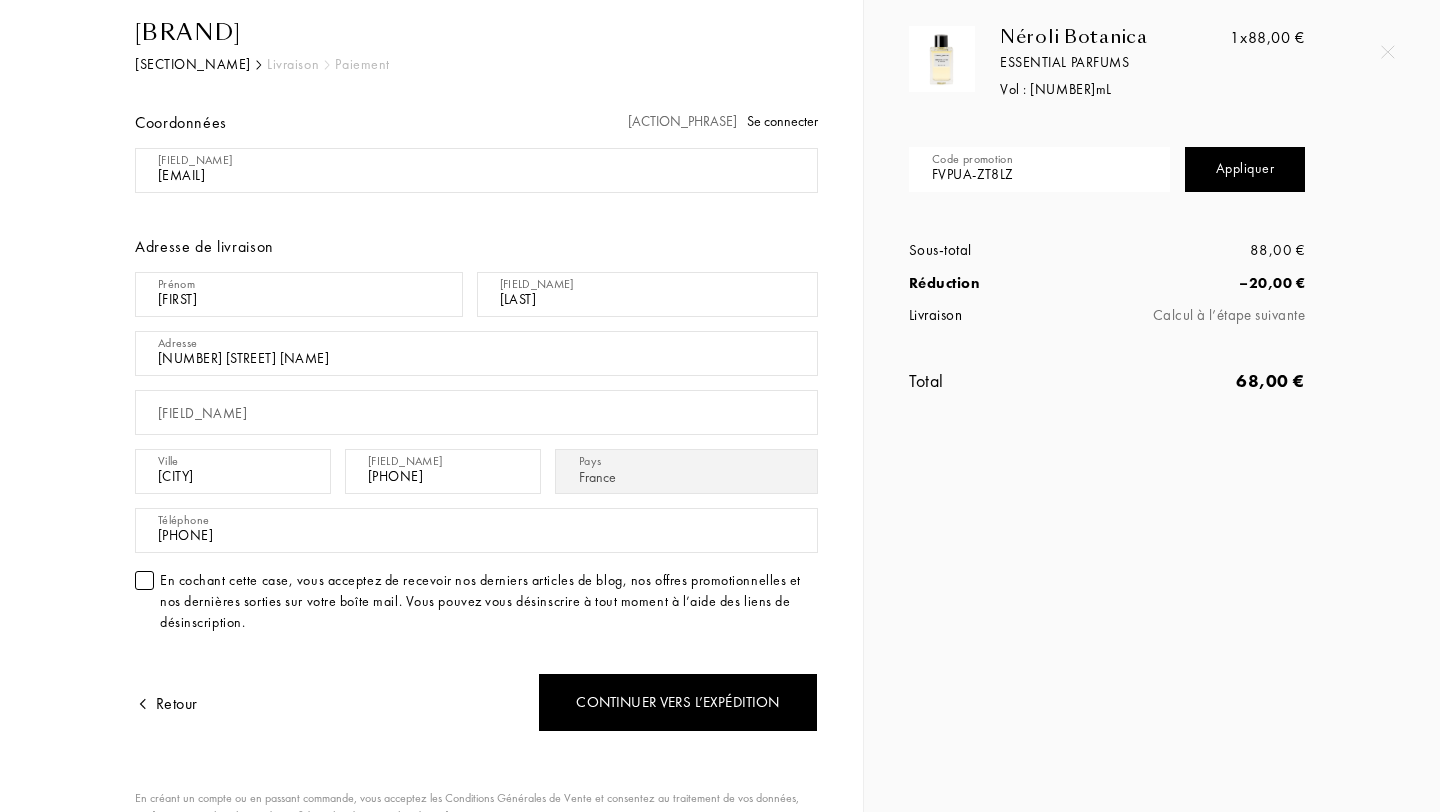 click at bounding box center (144, 580) 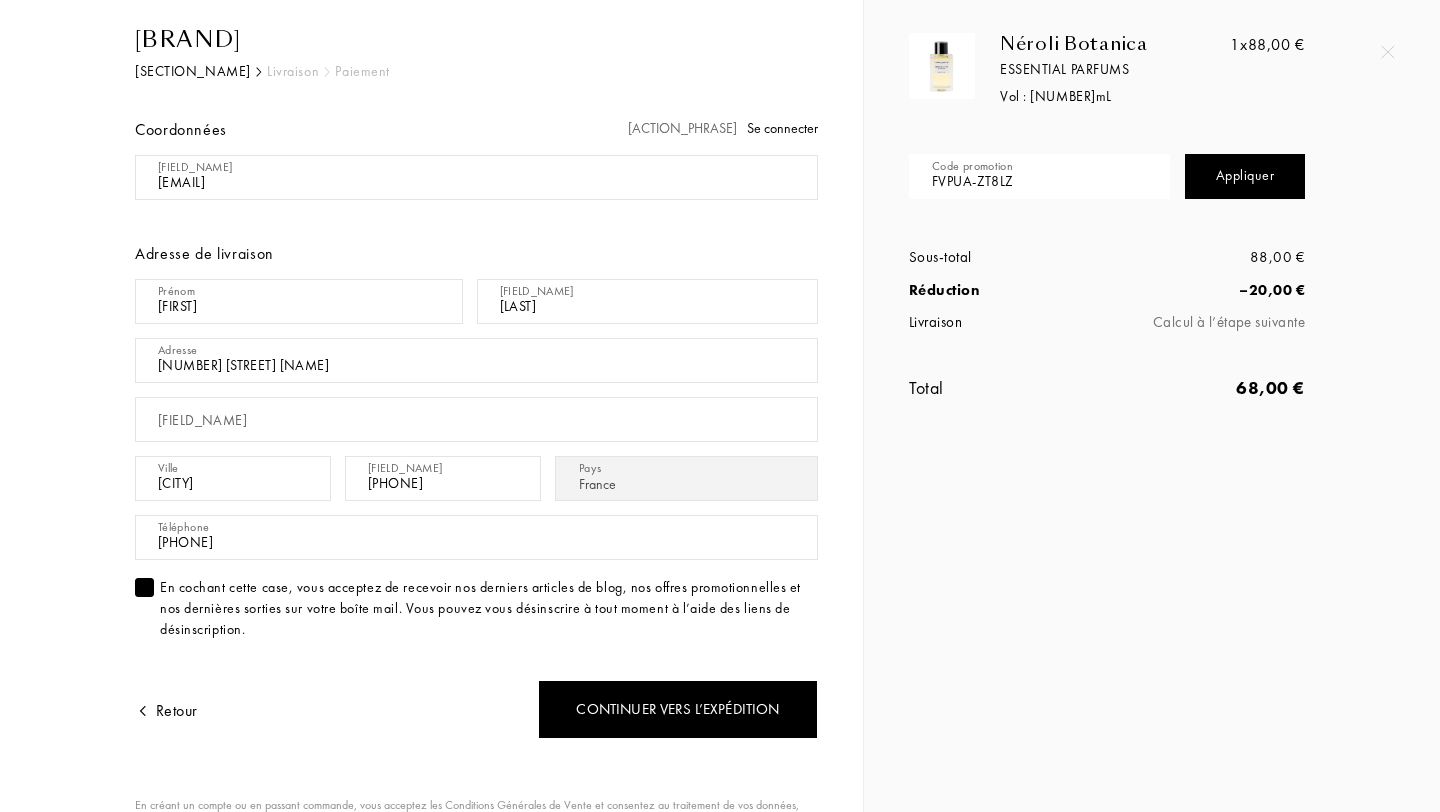 scroll, scrollTop: 58, scrollLeft: 0, axis: vertical 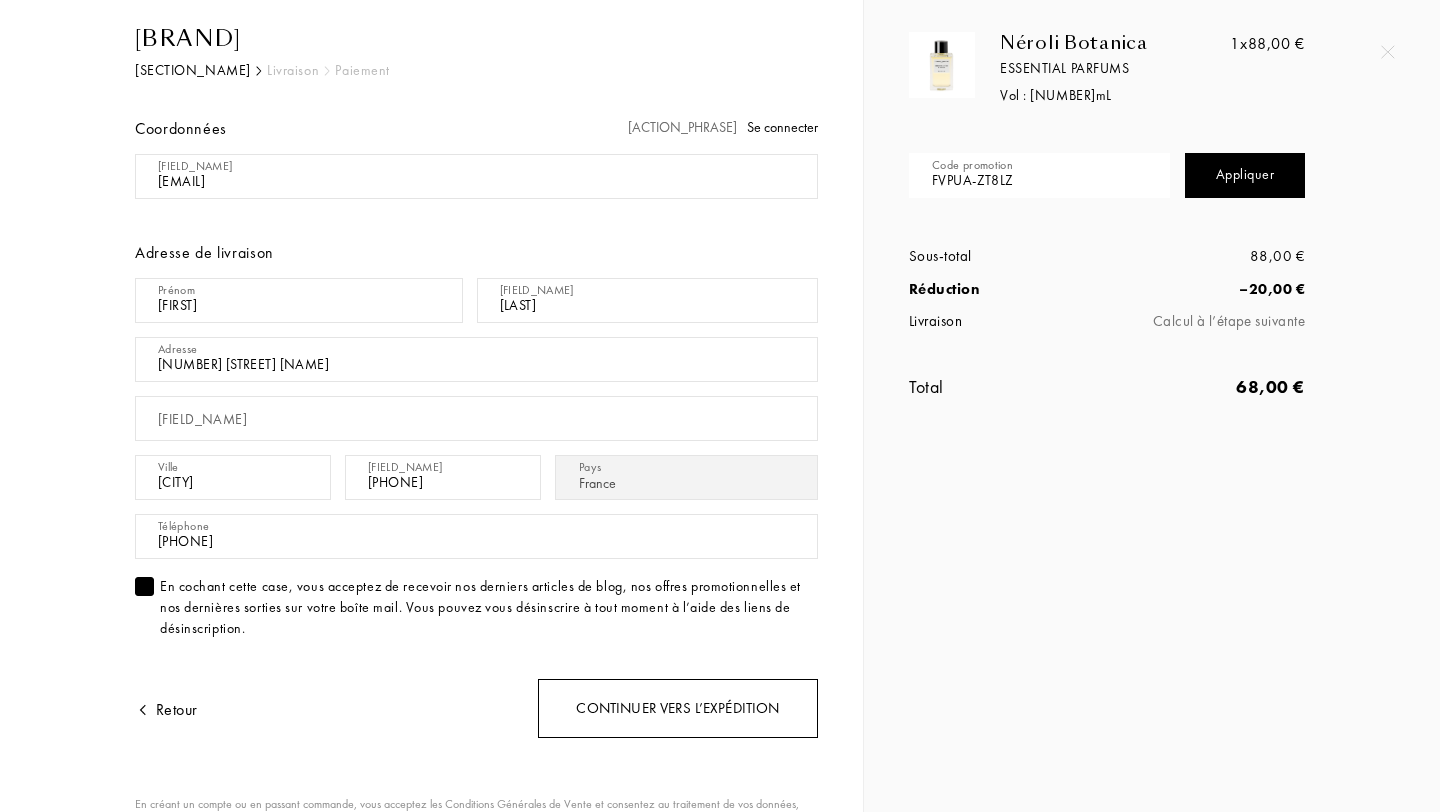 click on "Continuer vers l’expédition" at bounding box center (678, 708) 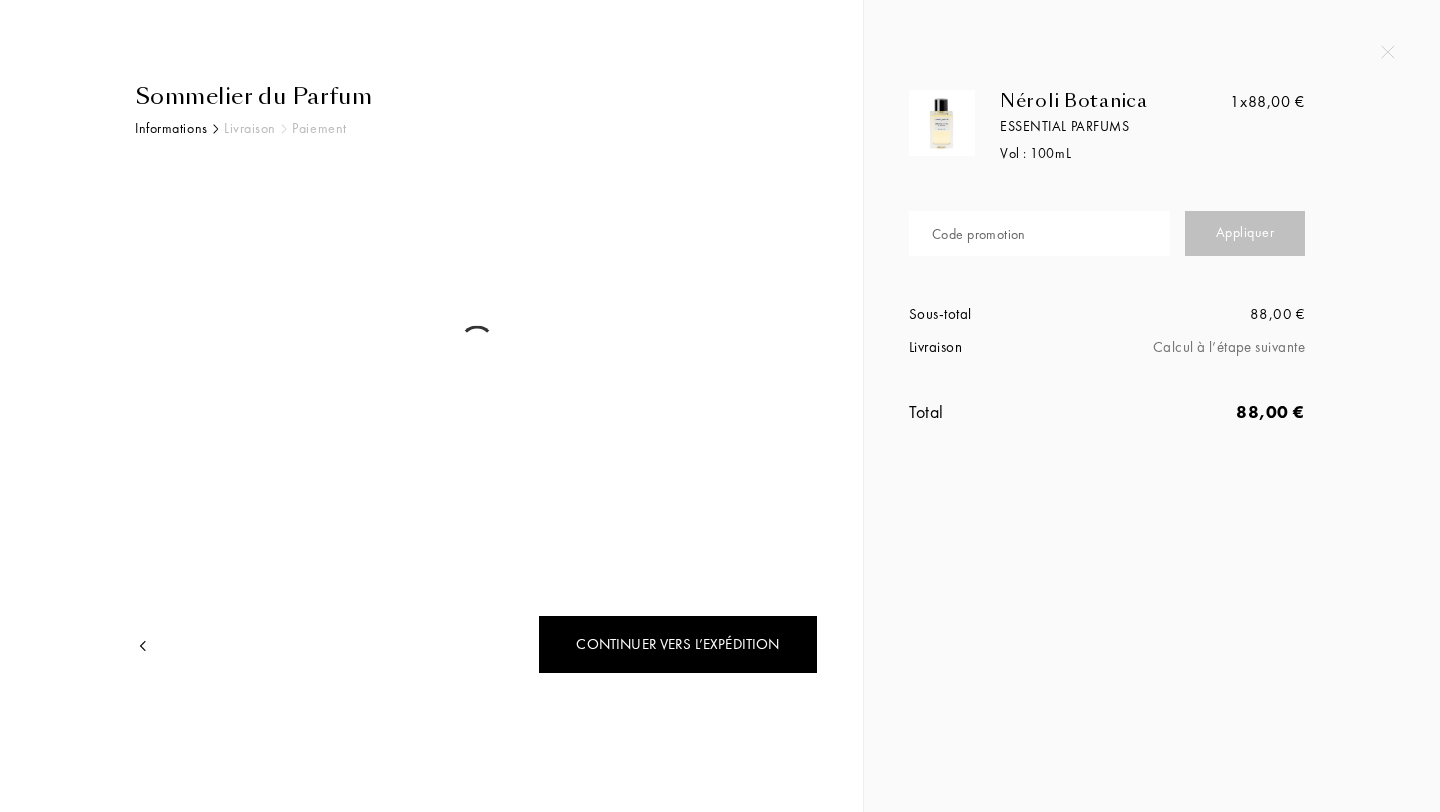 scroll, scrollTop: 0, scrollLeft: 0, axis: both 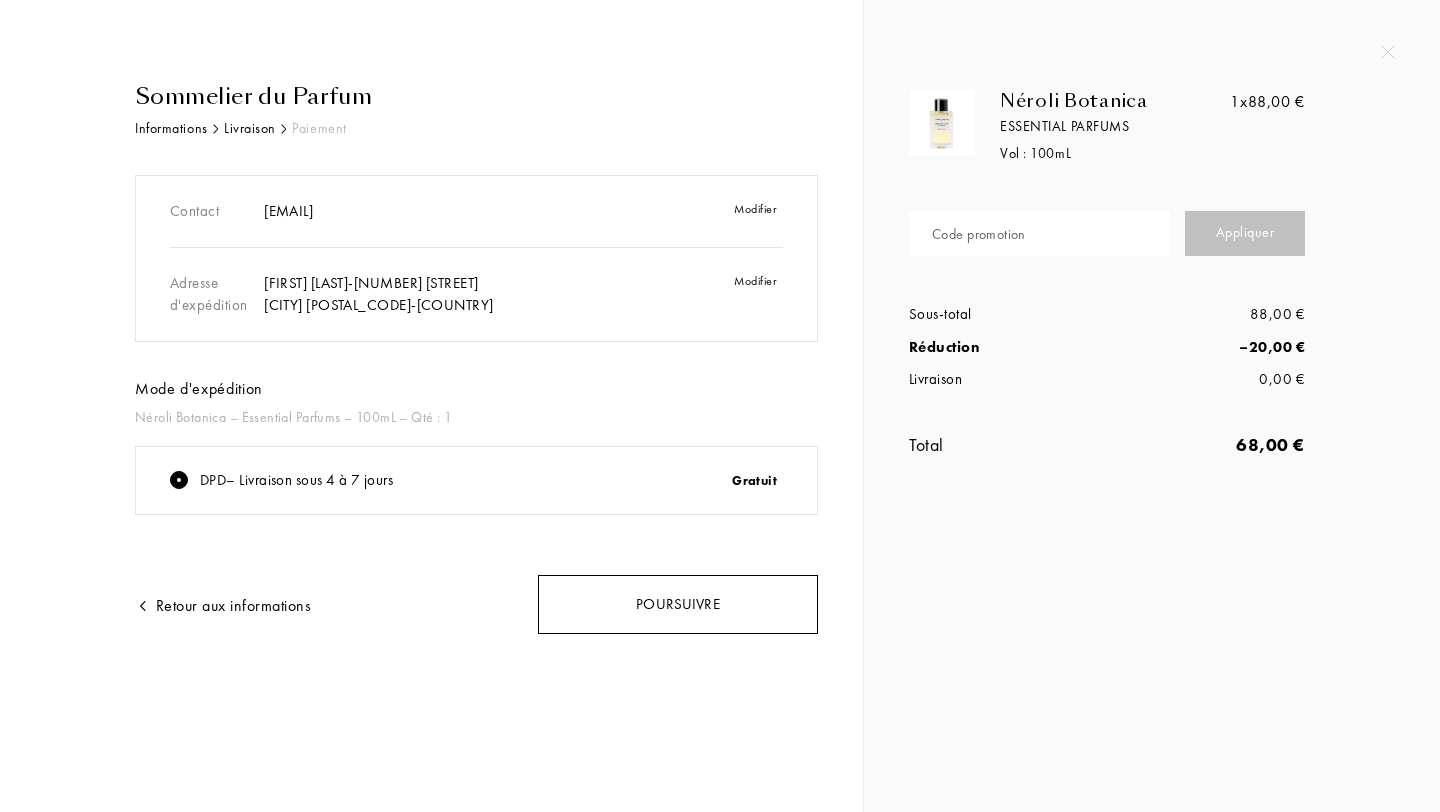 click on "Poursuivre" at bounding box center (678, 604) 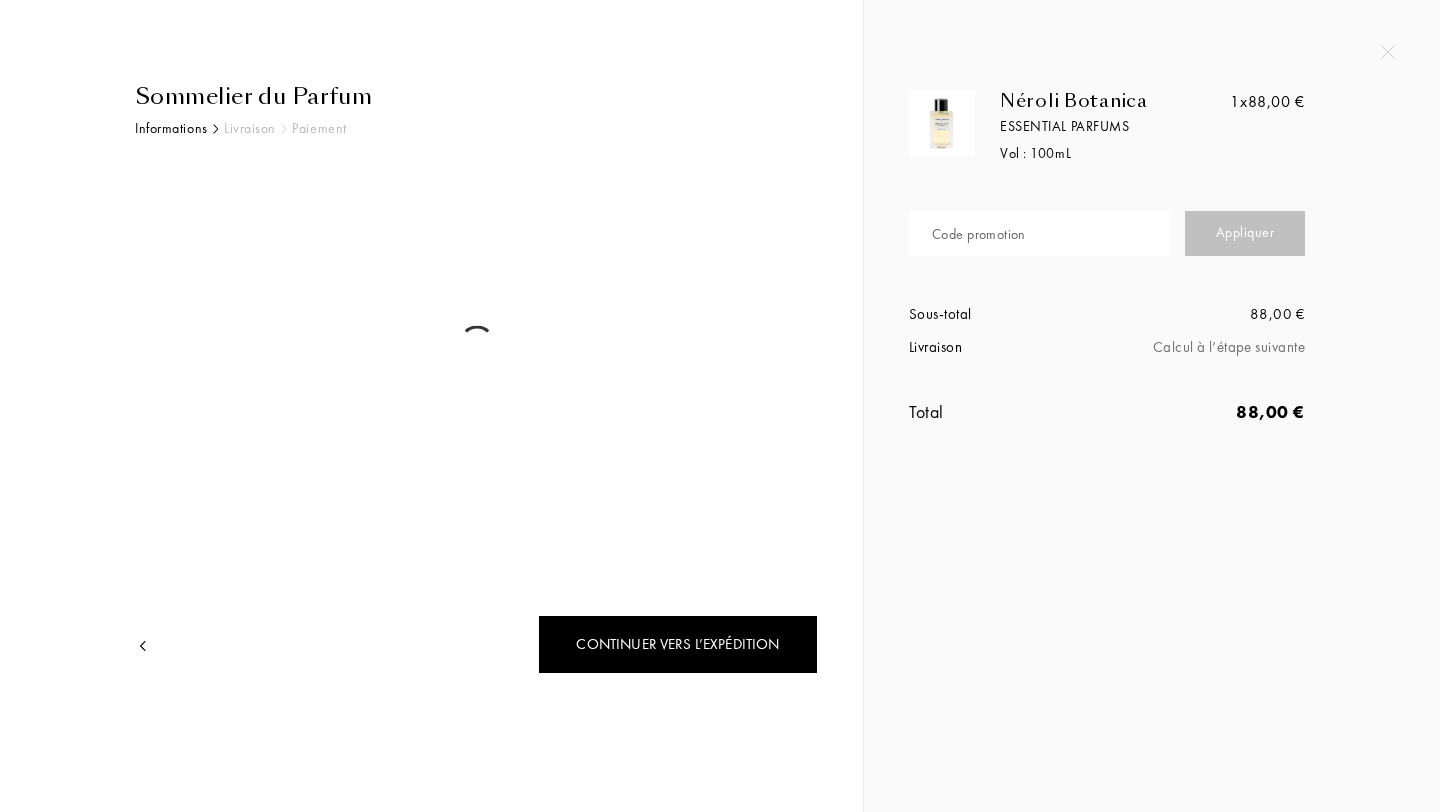 scroll, scrollTop: 0, scrollLeft: 0, axis: both 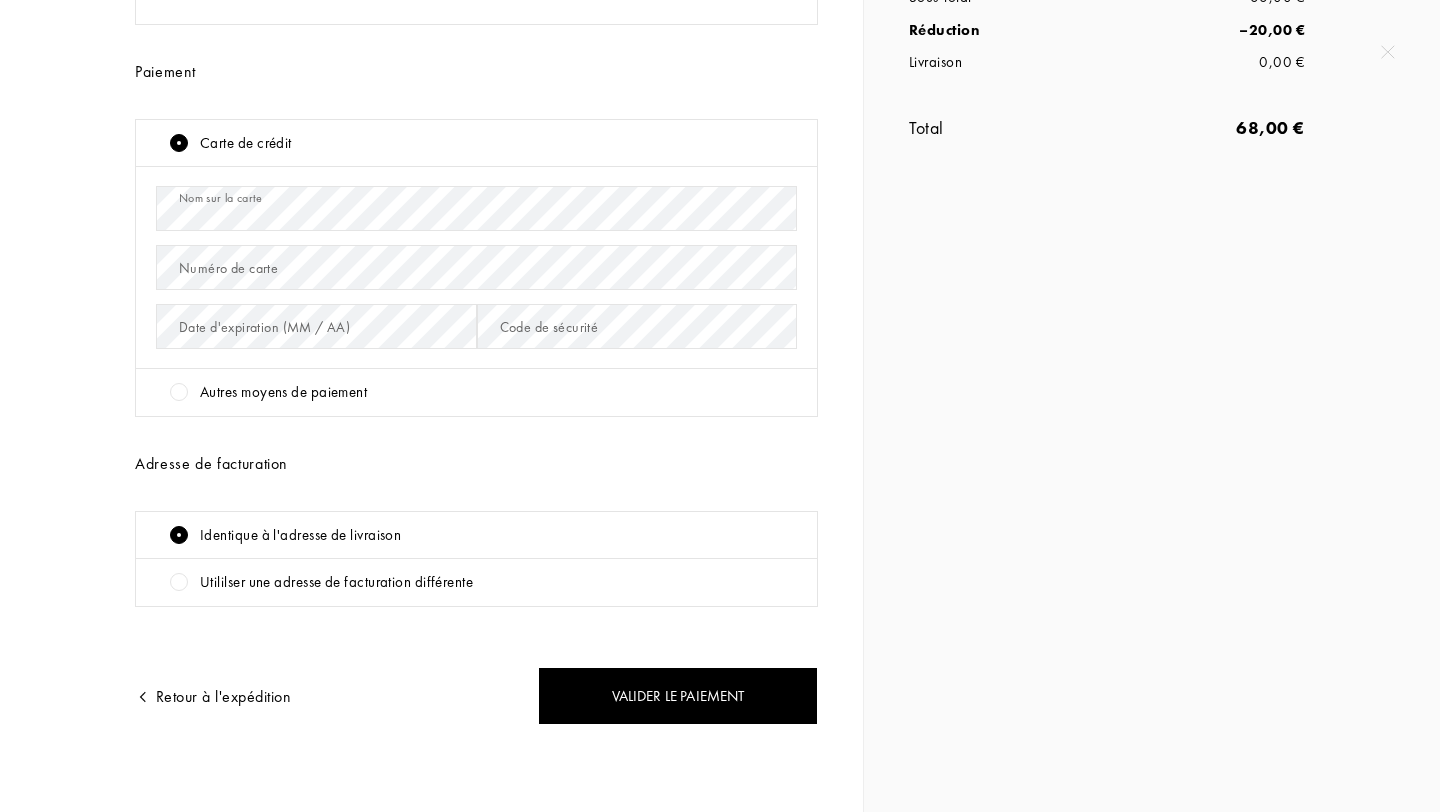click on "Numéro de carte" at bounding box center (228, 268) 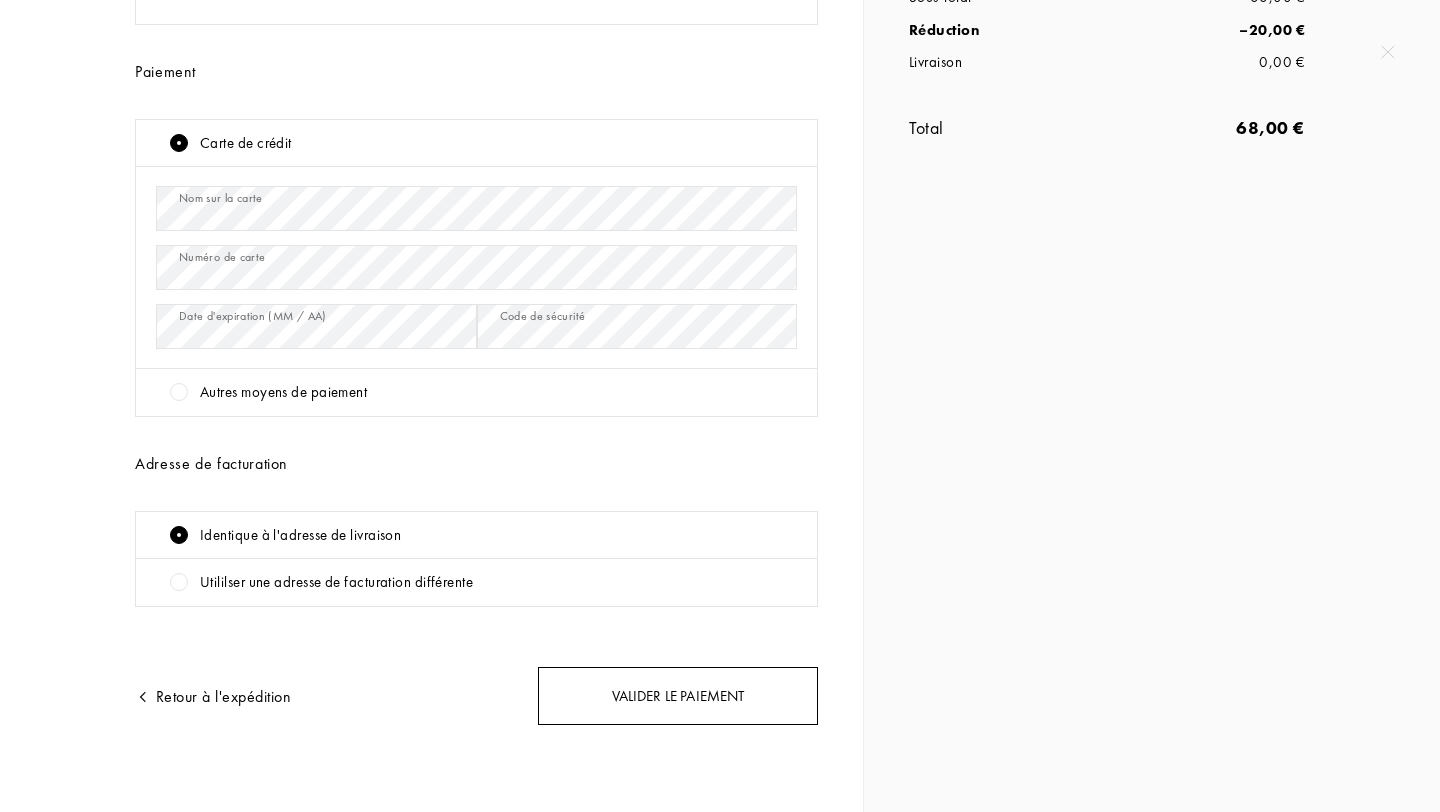 click on "Valider le paiement" at bounding box center [678, 696] 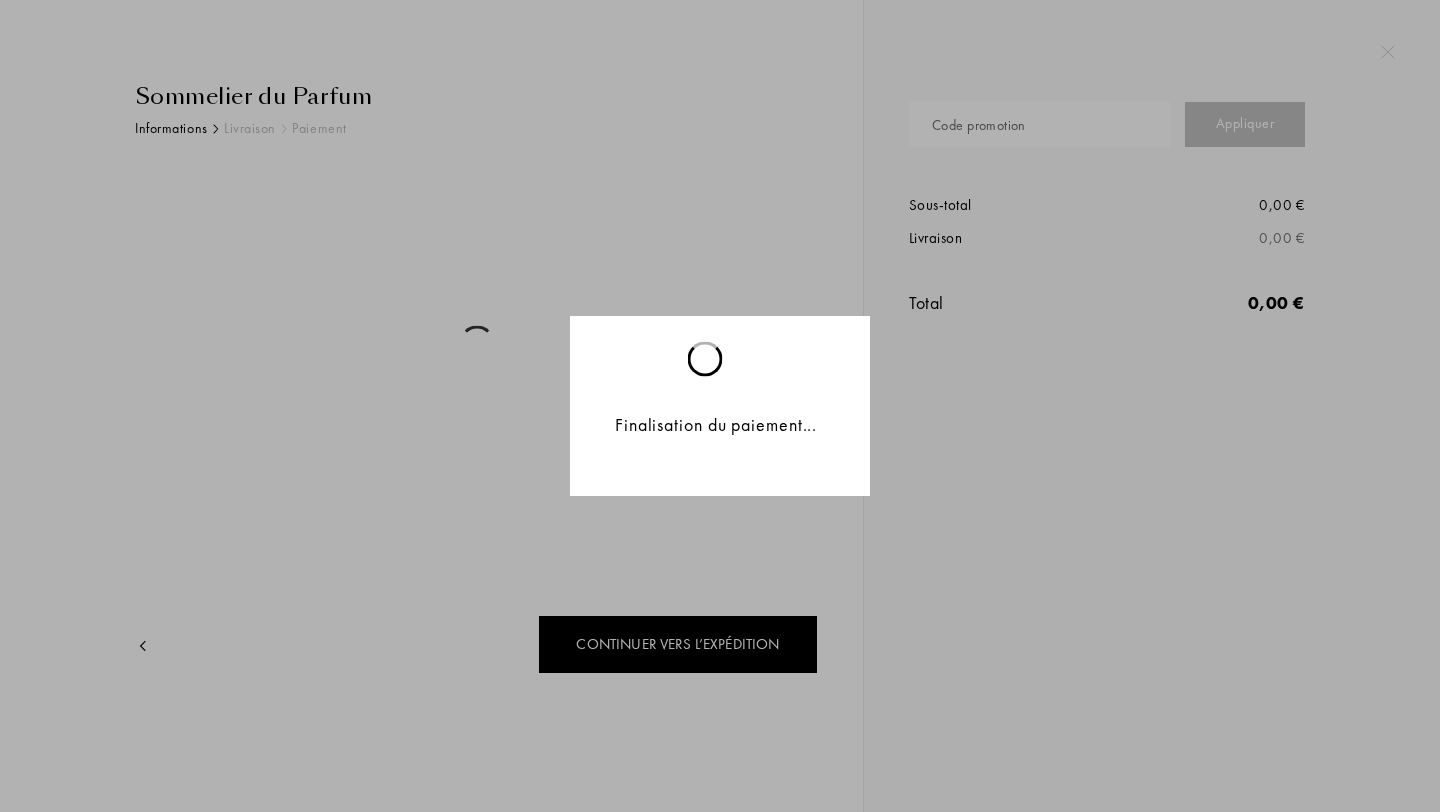 scroll, scrollTop: 0, scrollLeft: 0, axis: both 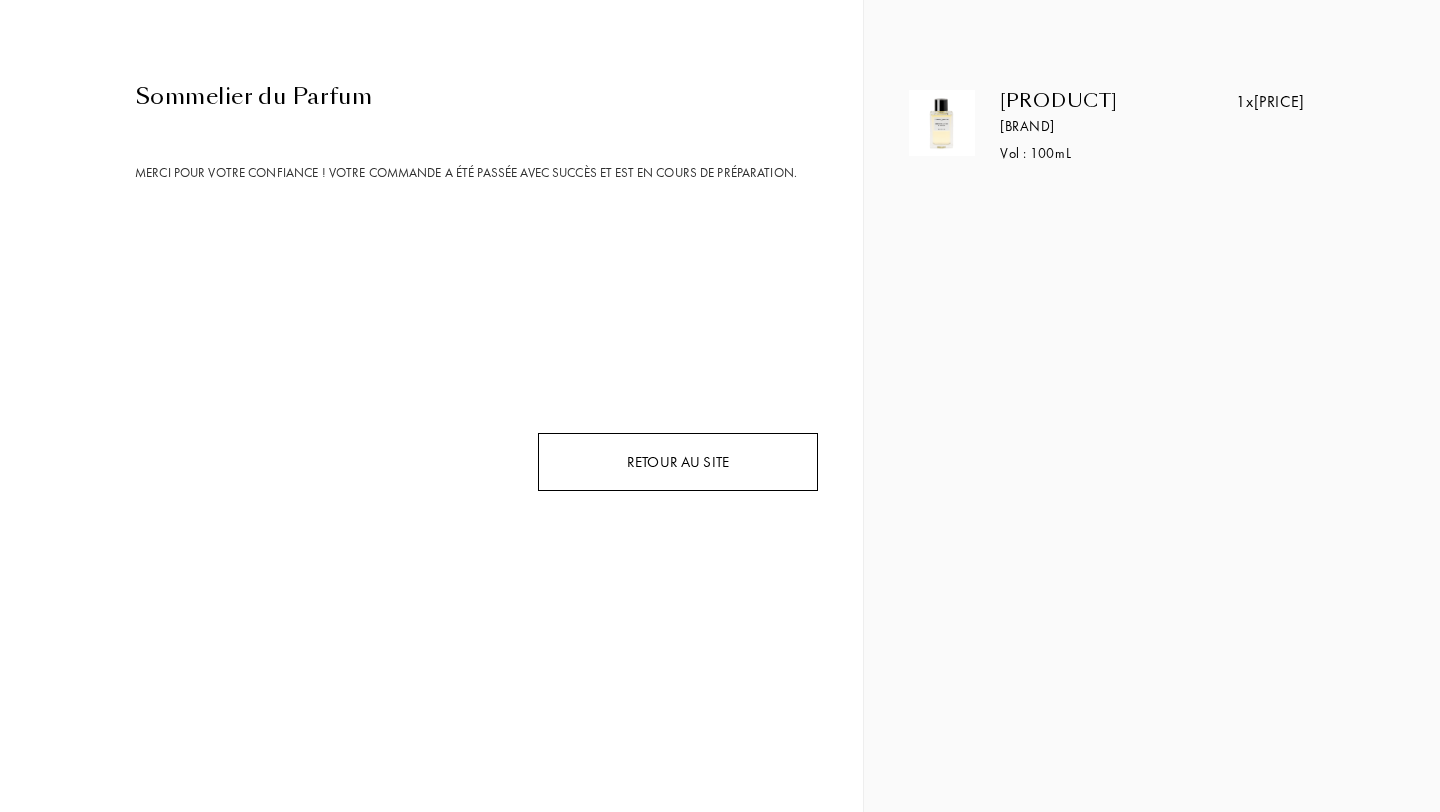 click on "Retour au site" at bounding box center [678, 462] 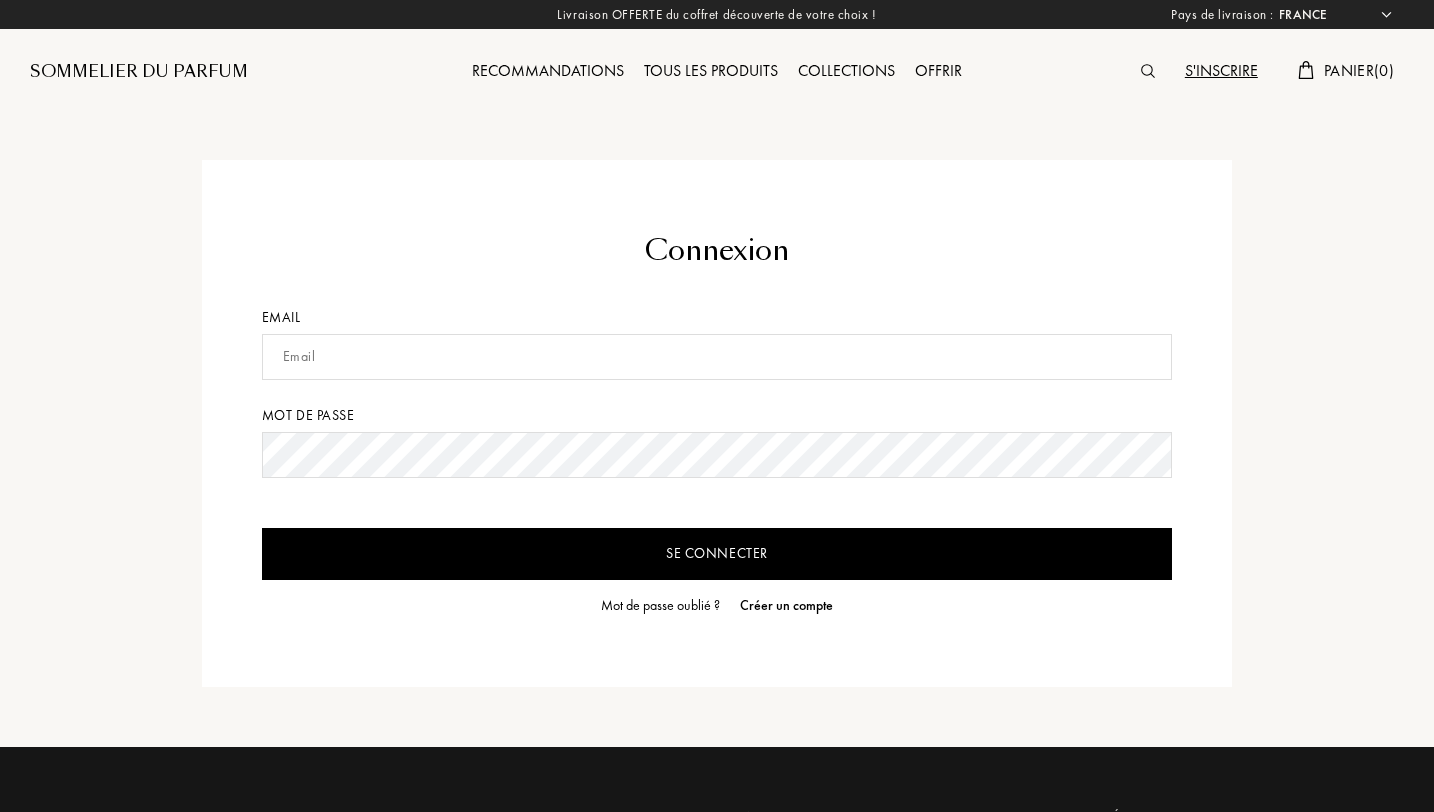 scroll, scrollTop: 0, scrollLeft: 0, axis: both 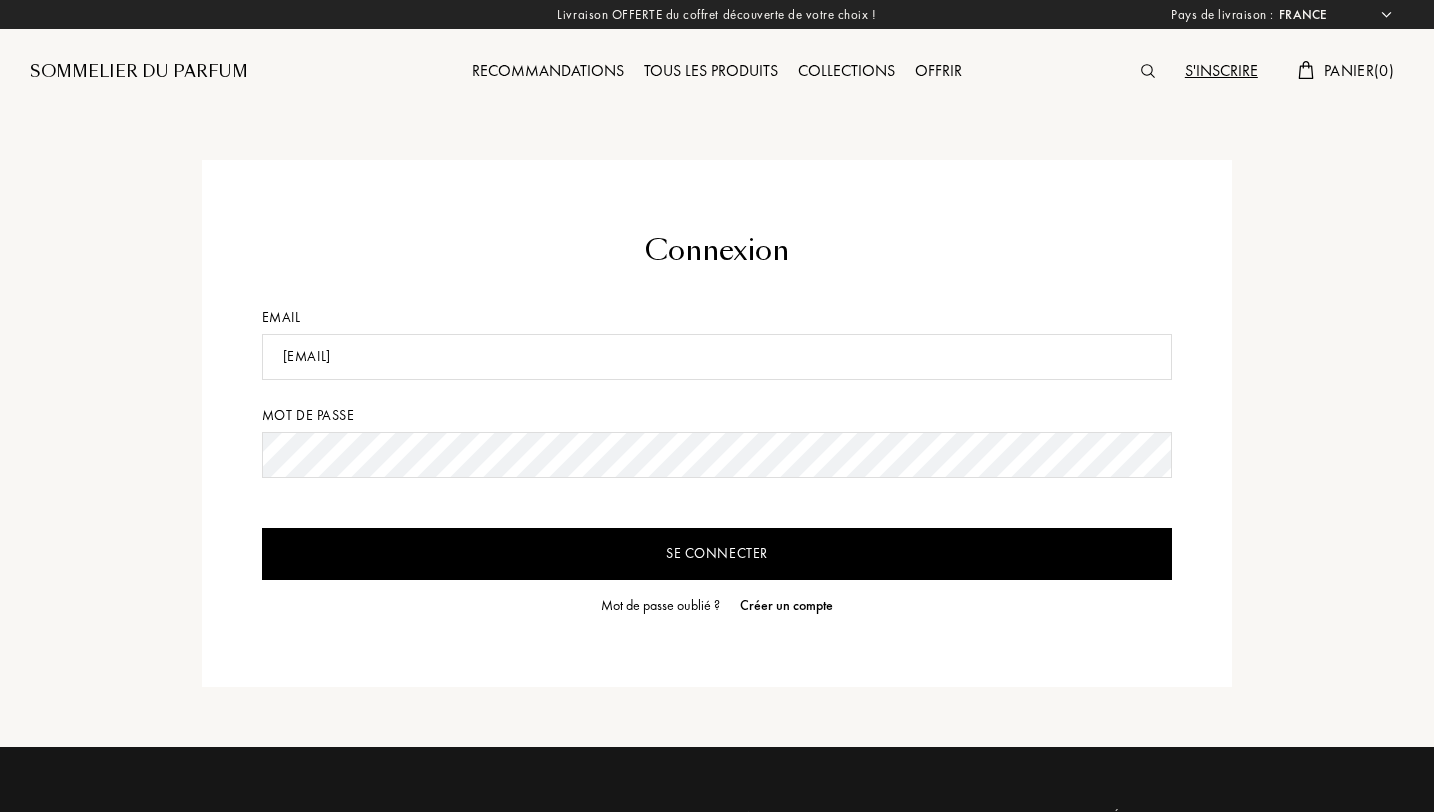 click on "Se connecter" at bounding box center [717, 554] 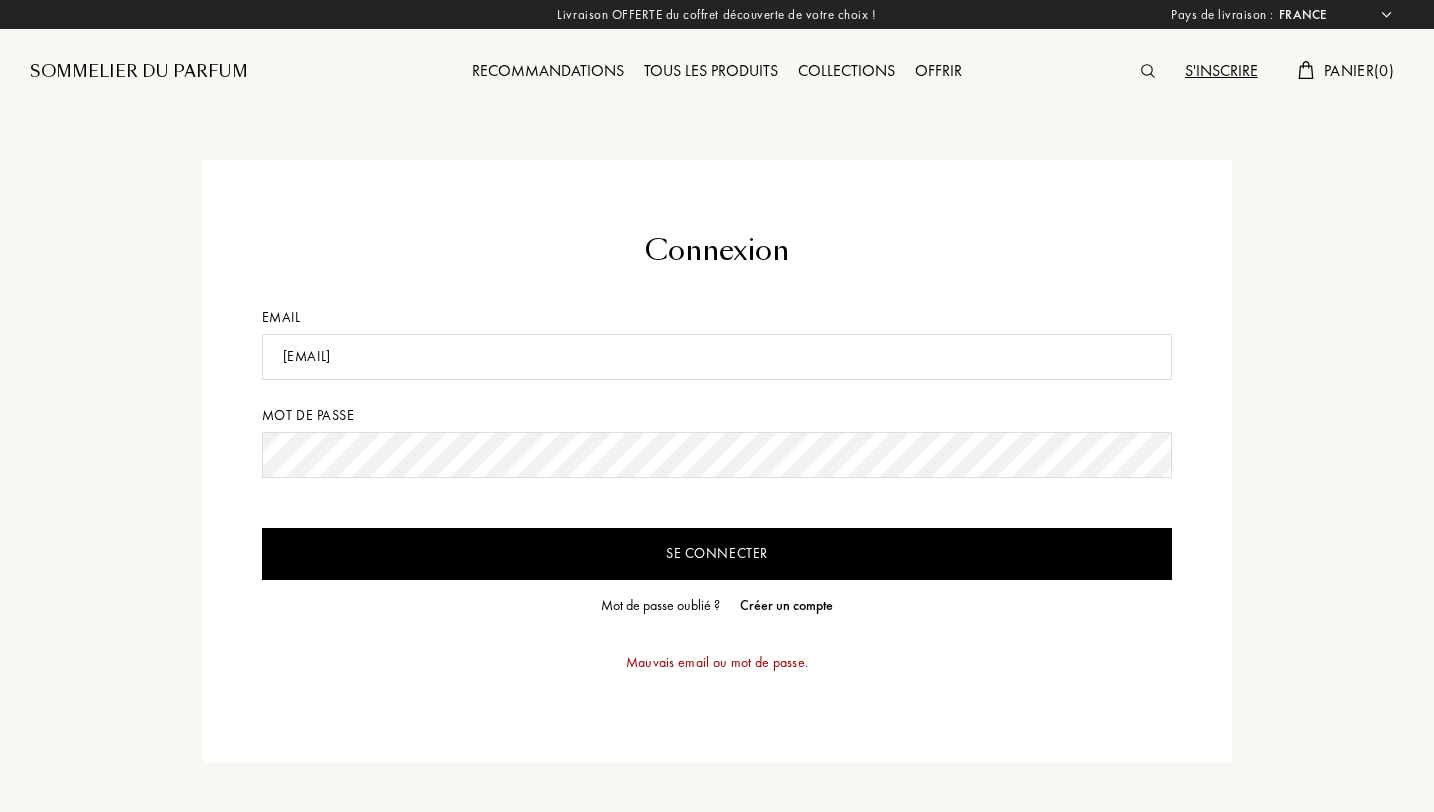 click on "Se connecter" at bounding box center [717, 554] 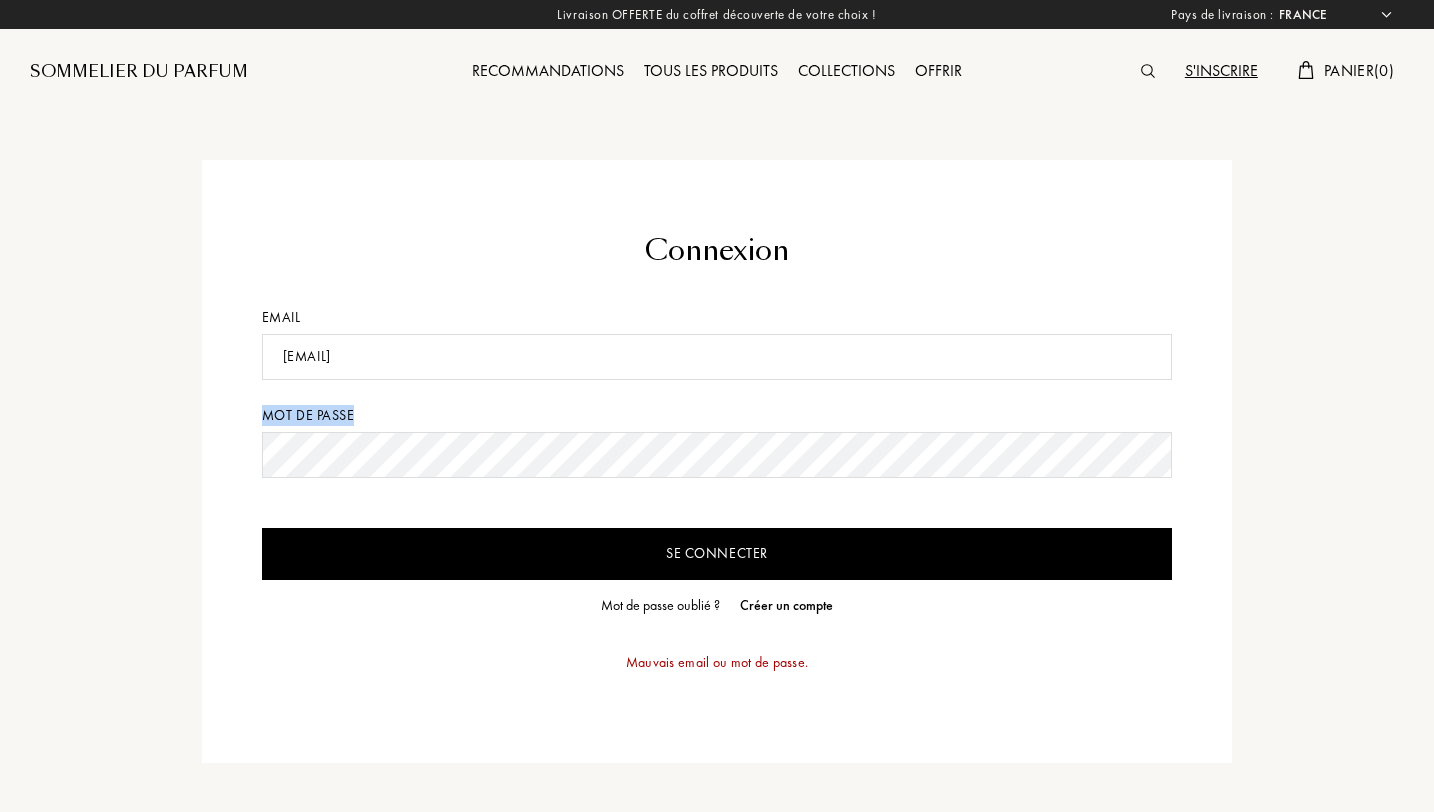 drag, startPoint x: 611, startPoint y: 495, endPoint x: 167, endPoint y: 457, distance: 445.62317 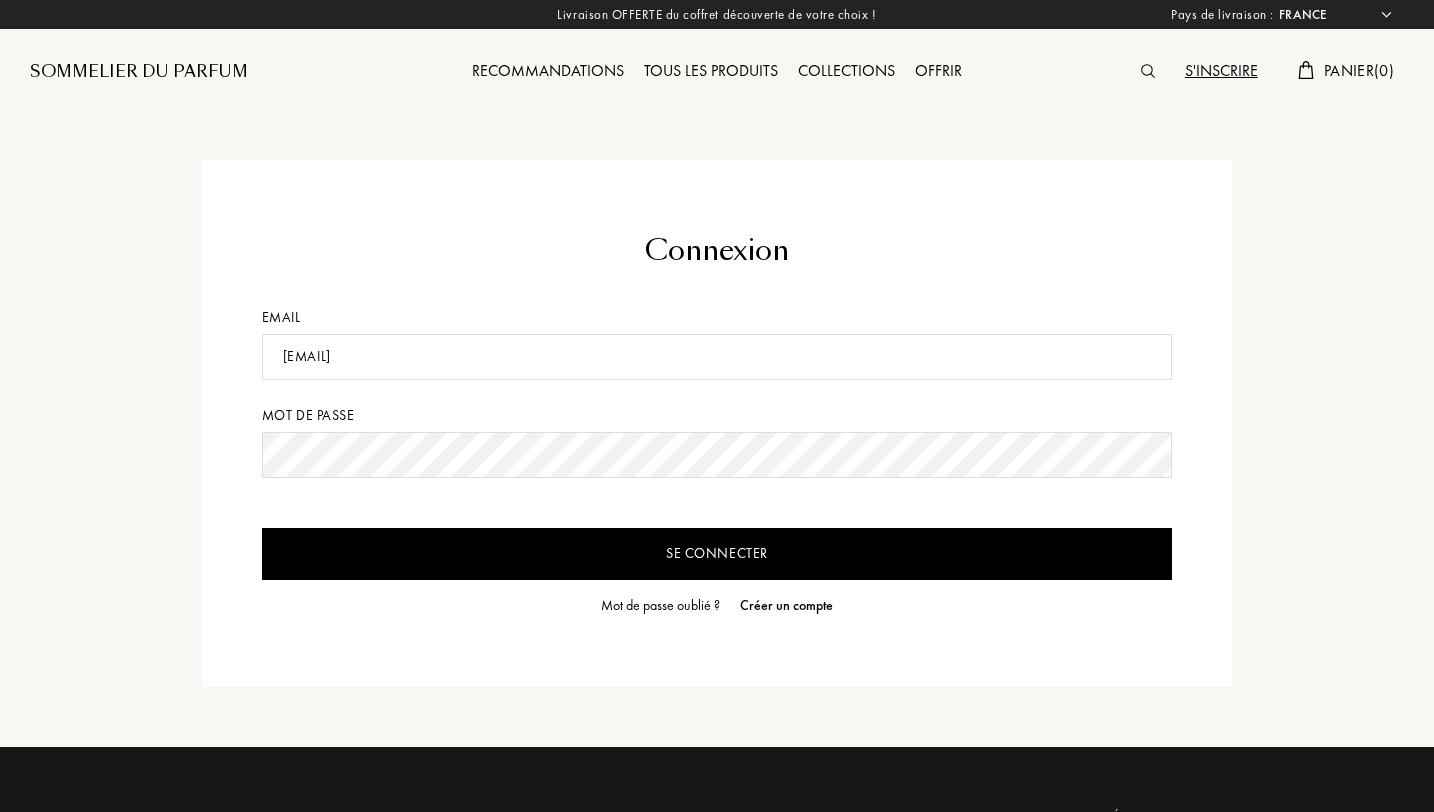 click on "Mot de passe oublié ?" at bounding box center [660, 605] 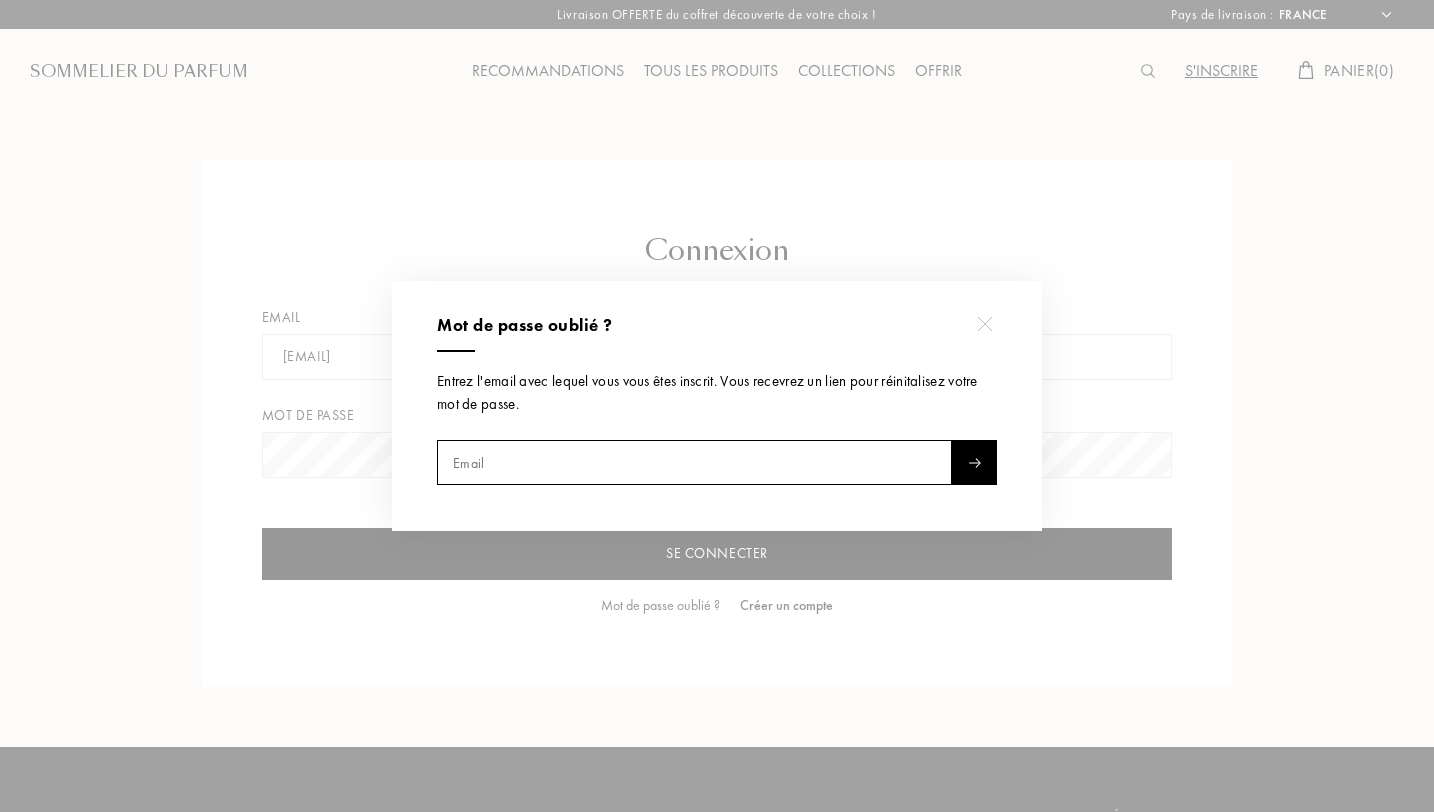click at bounding box center [694, 463] 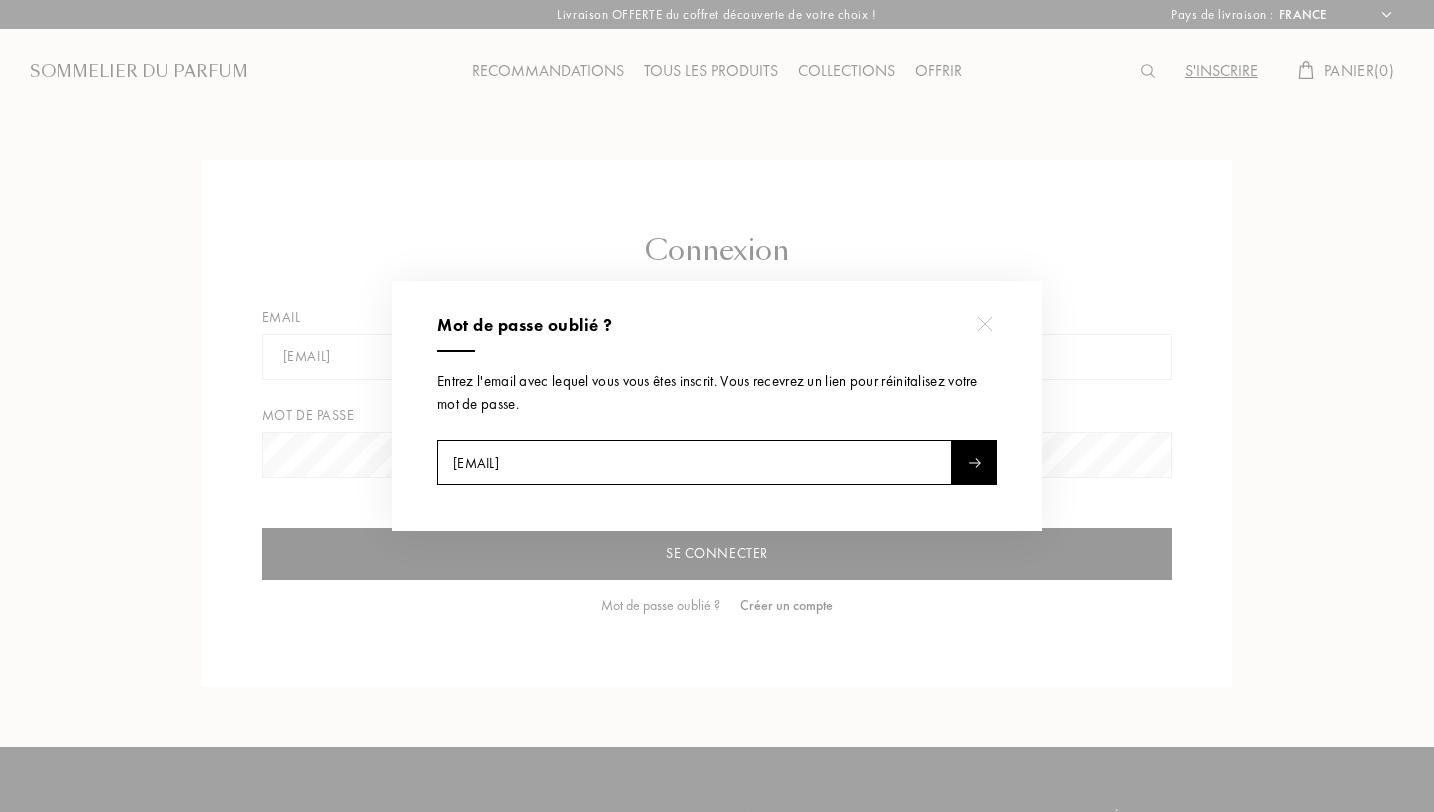 type on "Kanchev.Emmanuel@hotmail.com" 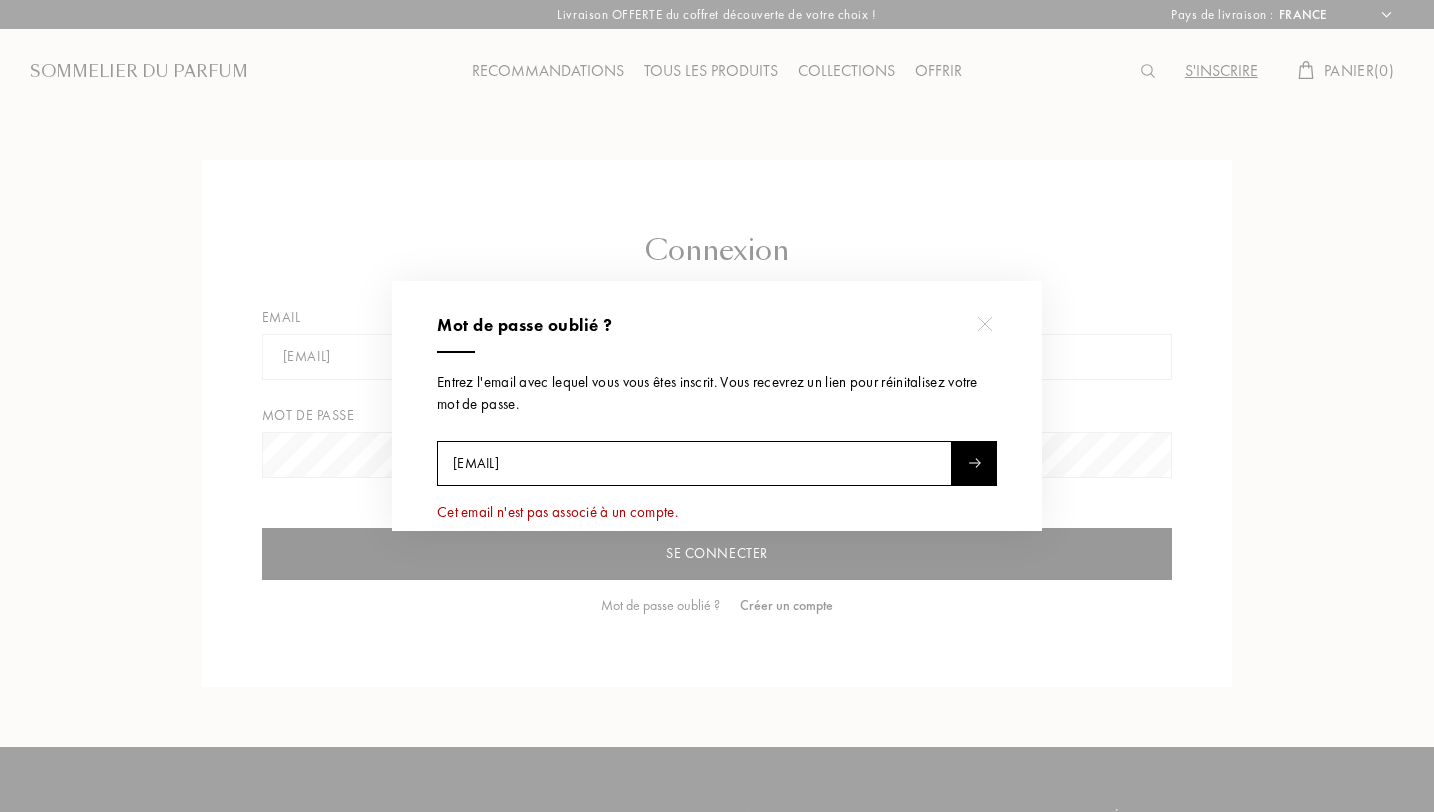 click at bounding box center [974, 463] 